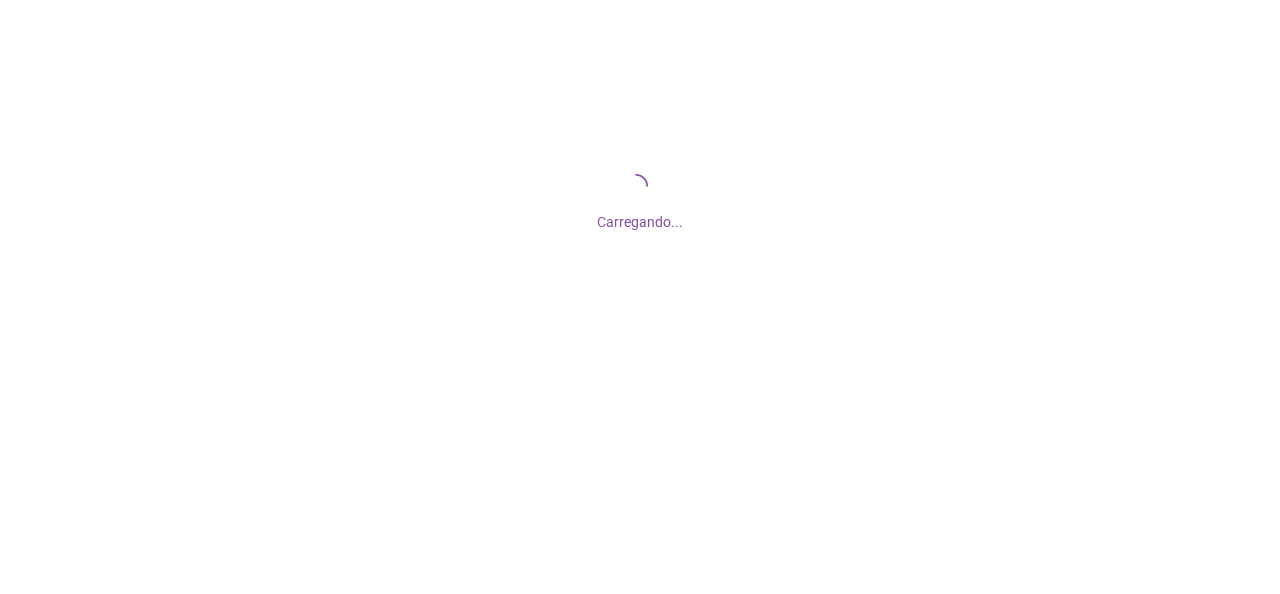 scroll, scrollTop: 0, scrollLeft: 0, axis: both 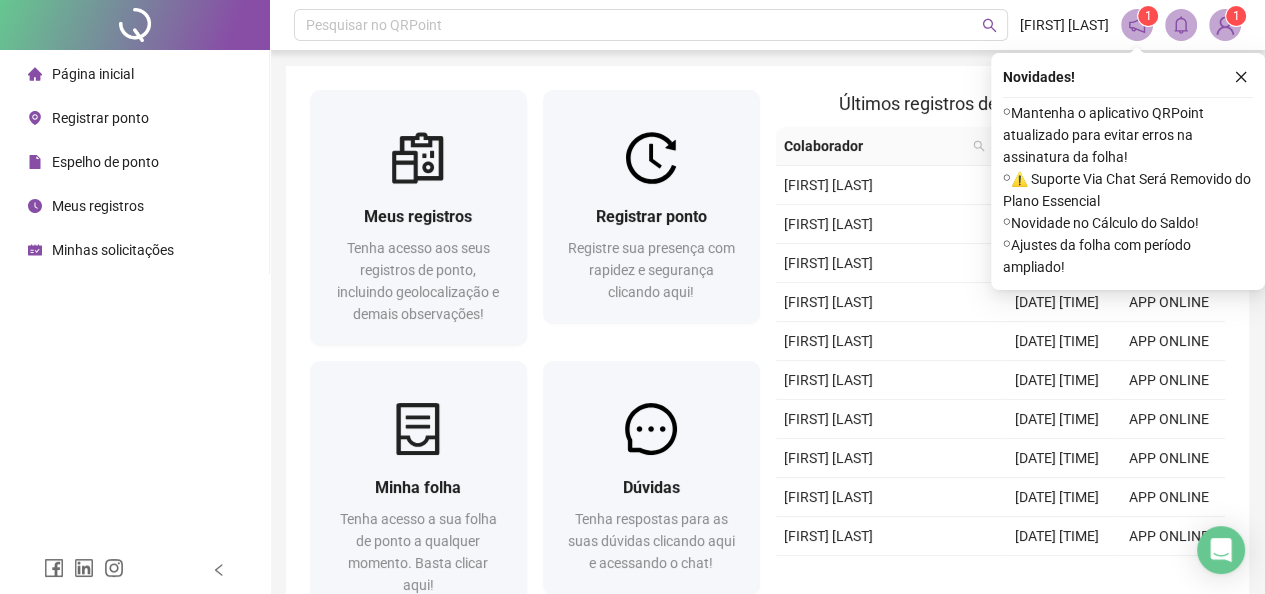 click on "Espelho de ponto" at bounding box center [105, 162] 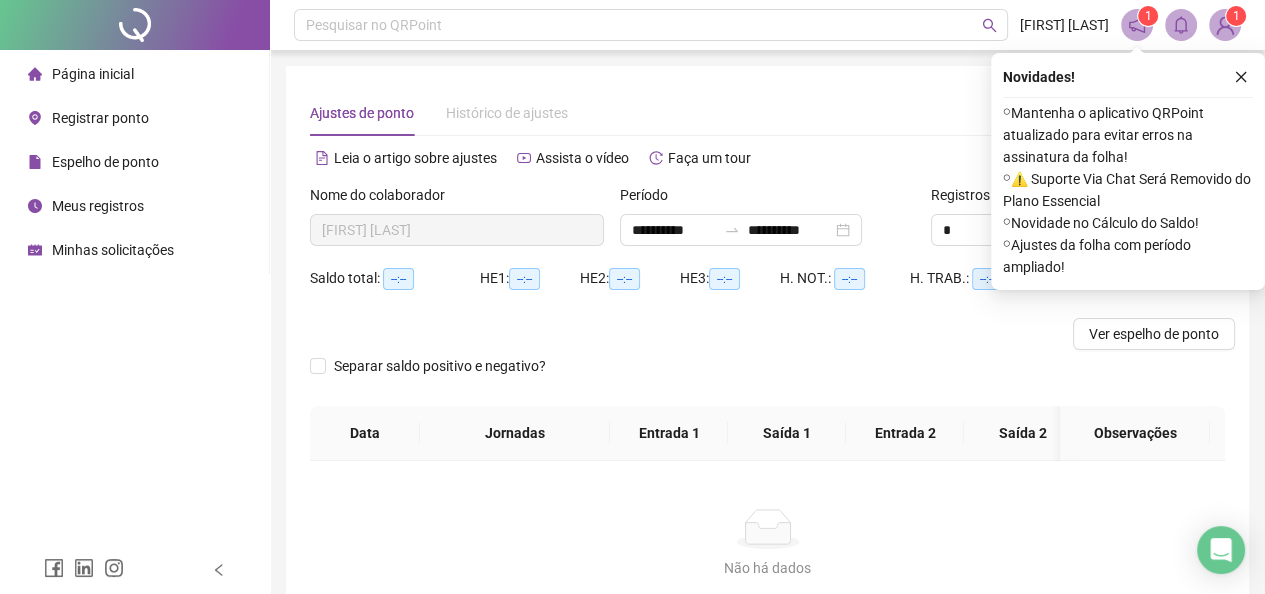 click on "Meus registros" at bounding box center [98, 206] 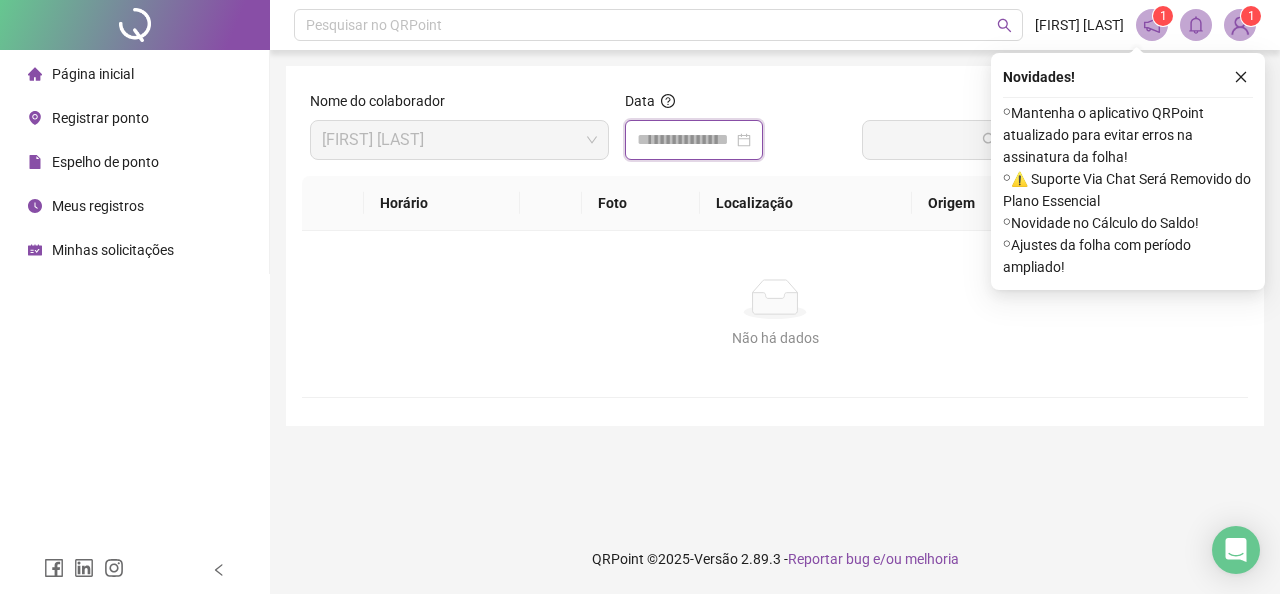 click at bounding box center (685, 140) 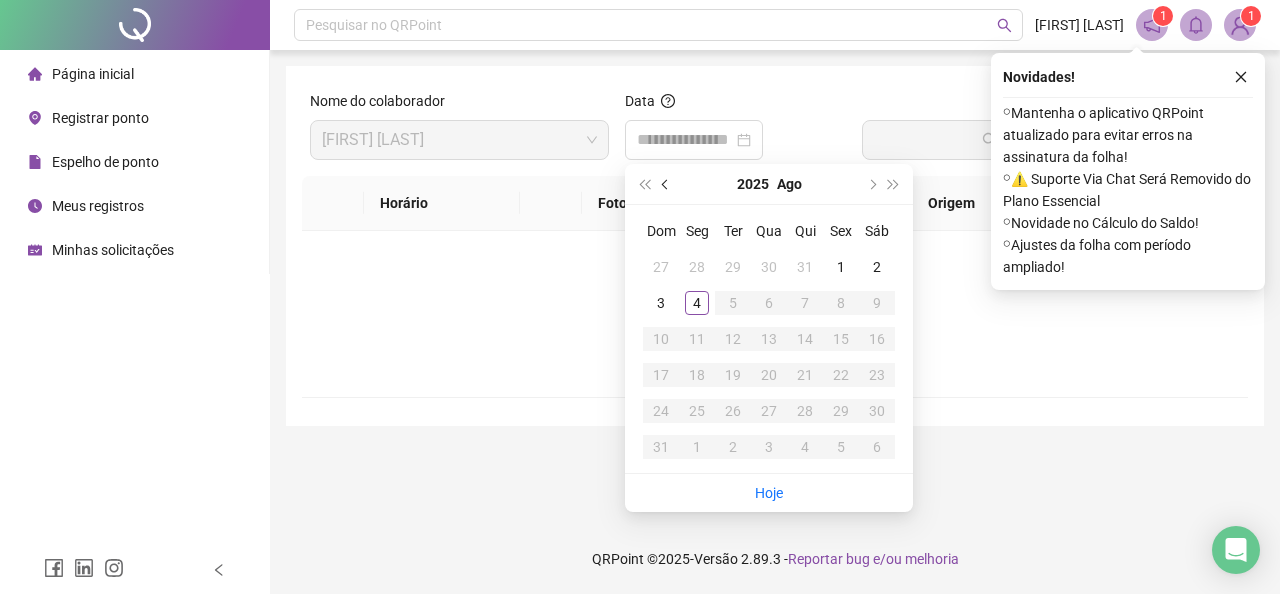 click at bounding box center [667, 184] 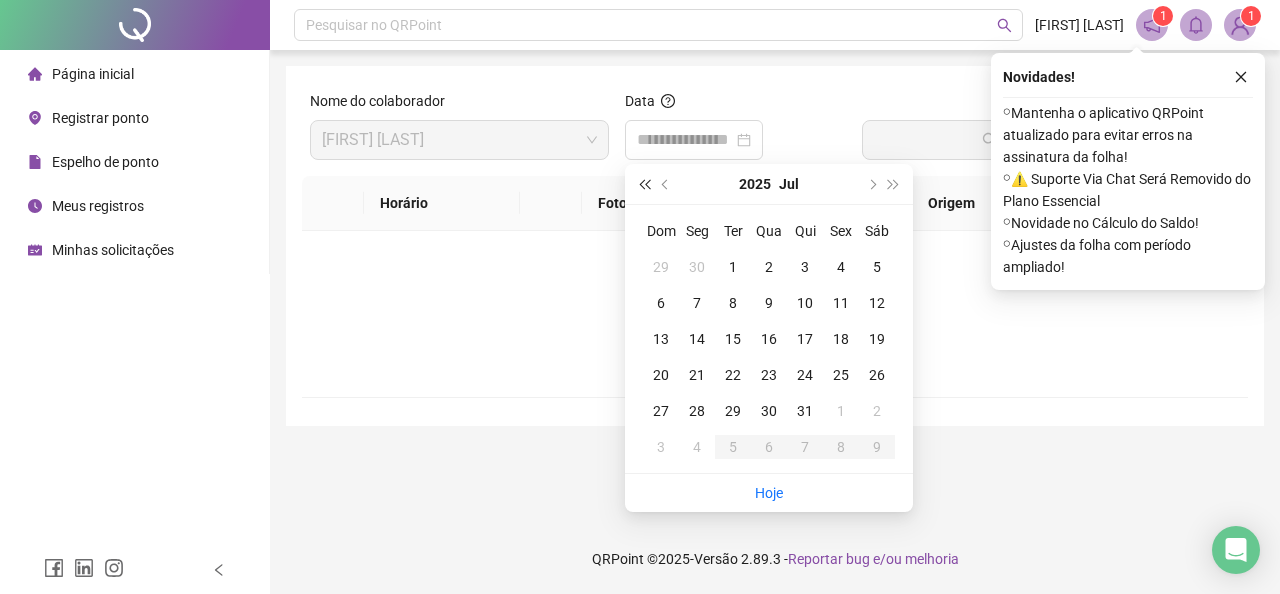 click at bounding box center (644, 184) 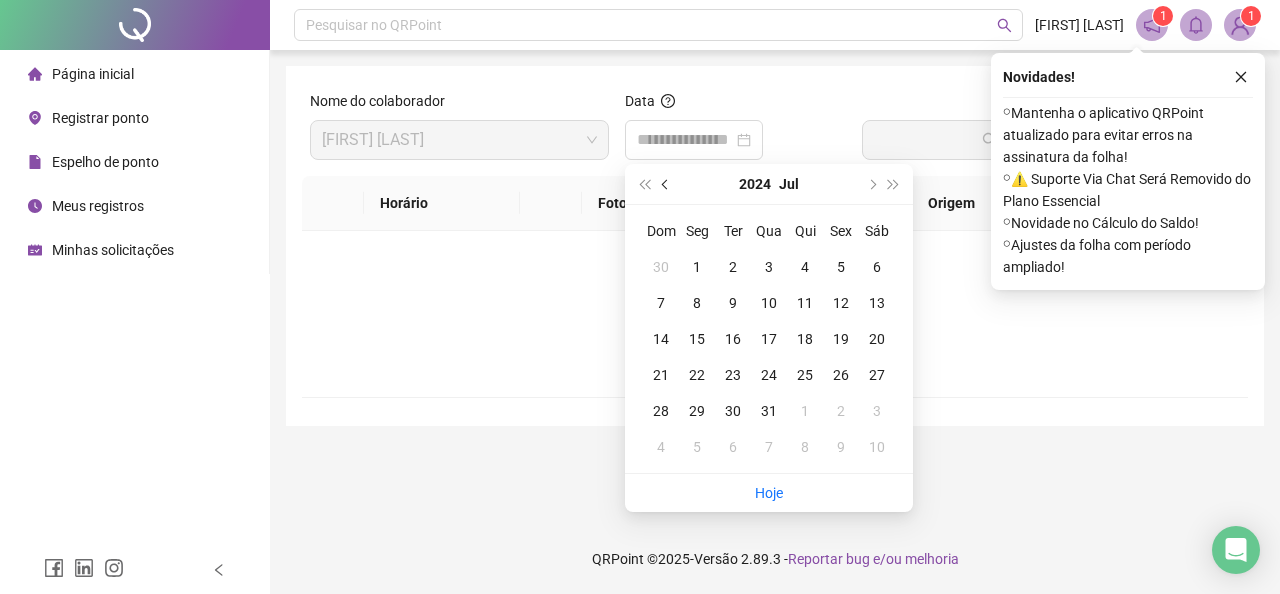 click at bounding box center [667, 184] 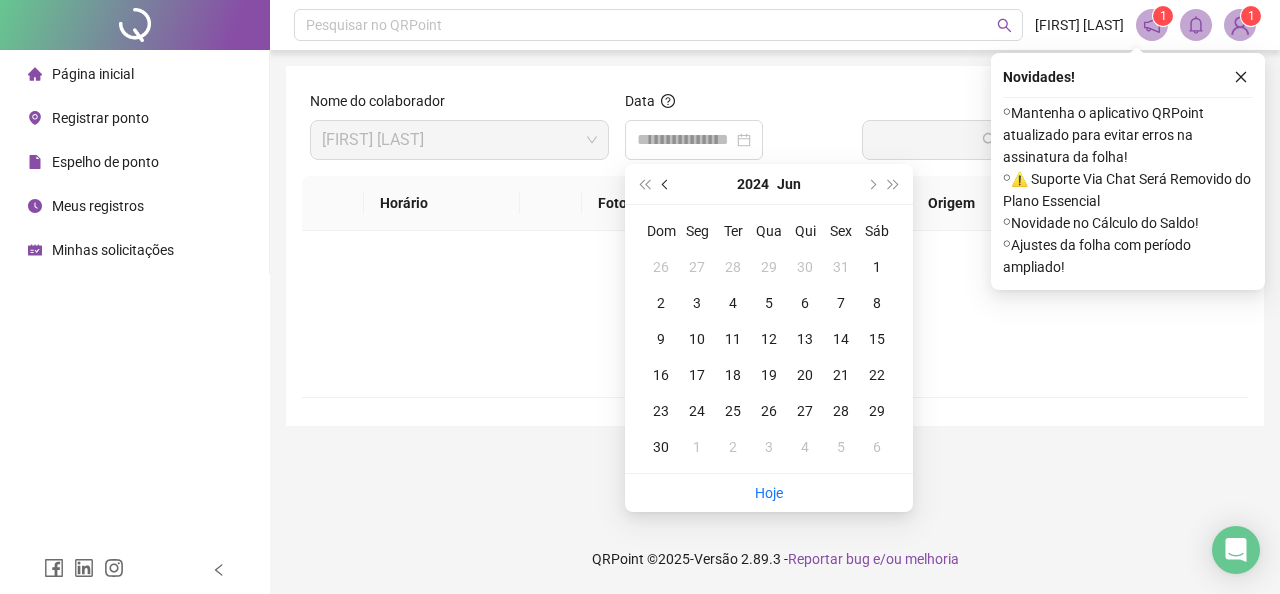 click at bounding box center [667, 184] 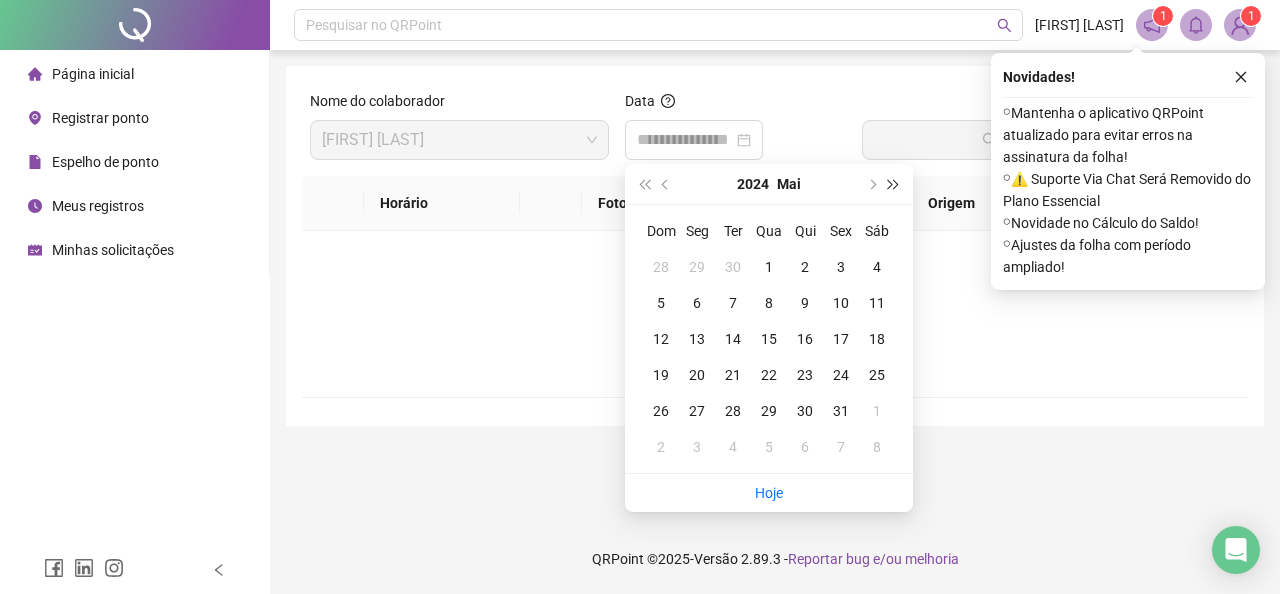 click at bounding box center [894, 184] 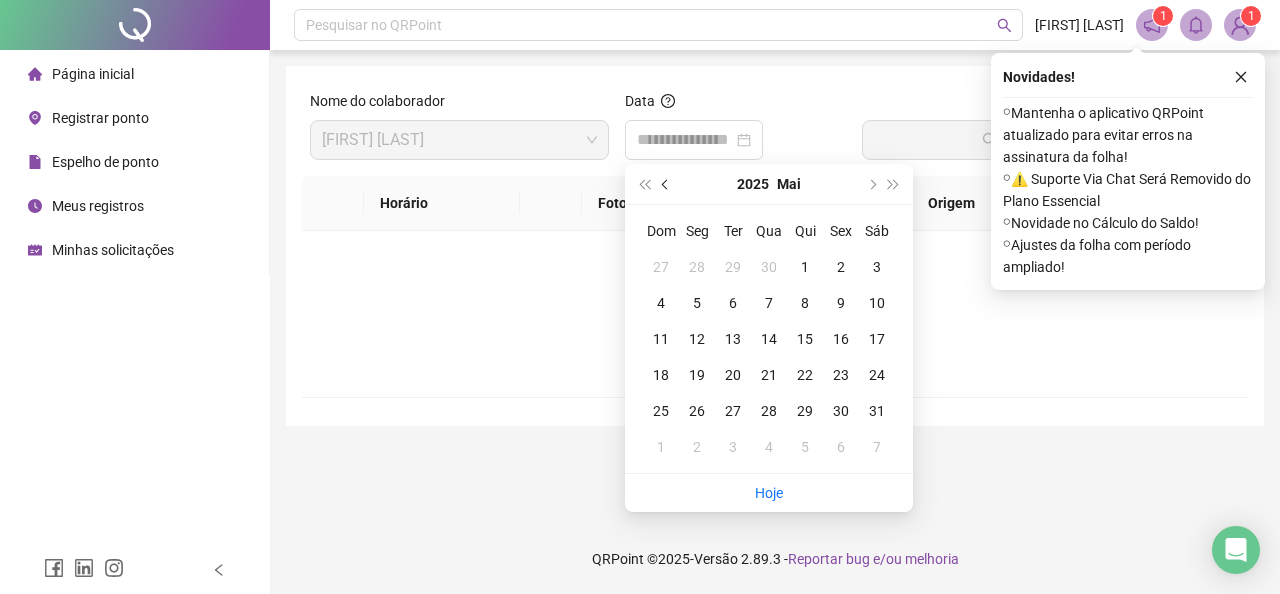 click at bounding box center (667, 184) 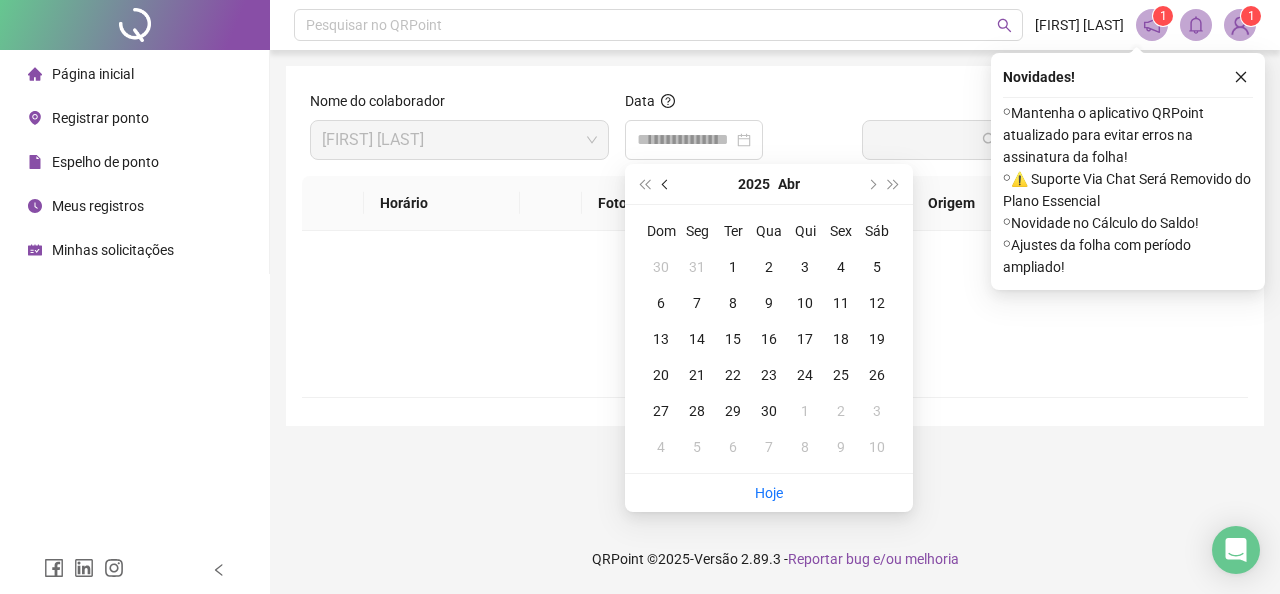 click at bounding box center (667, 184) 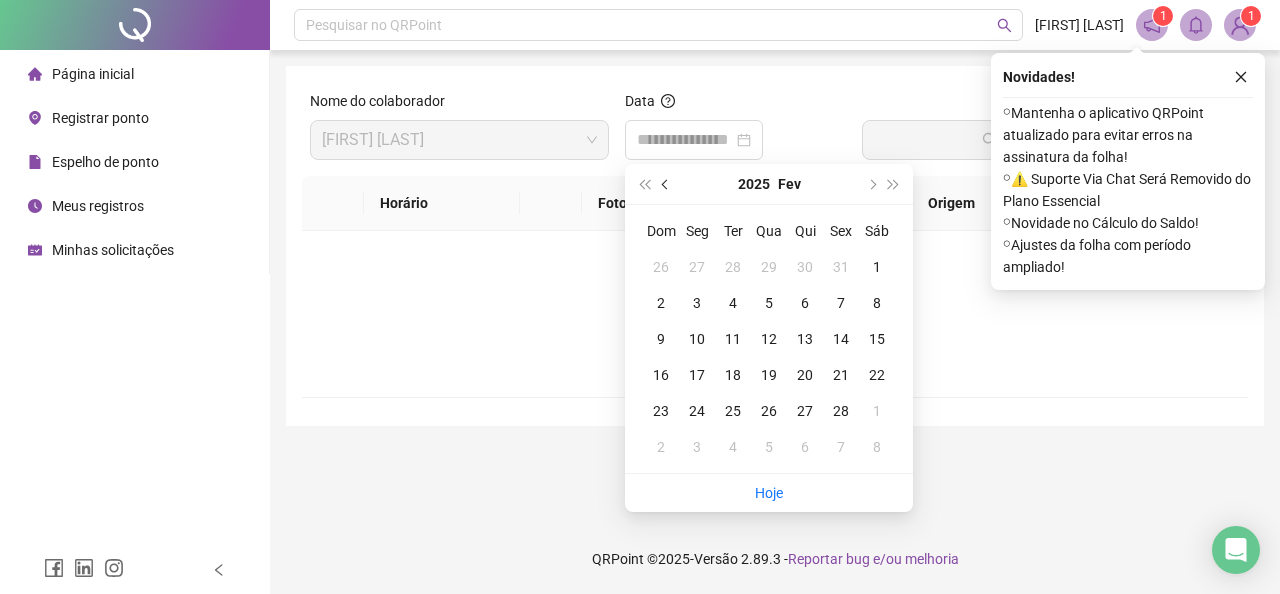 click at bounding box center [667, 184] 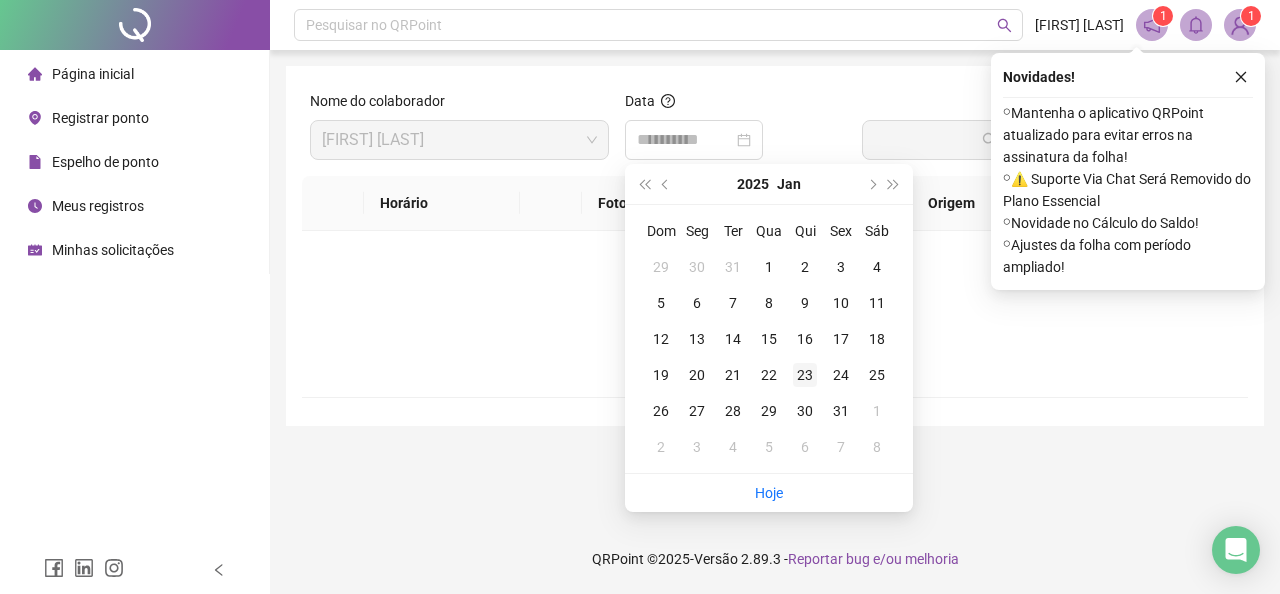 type on "**********" 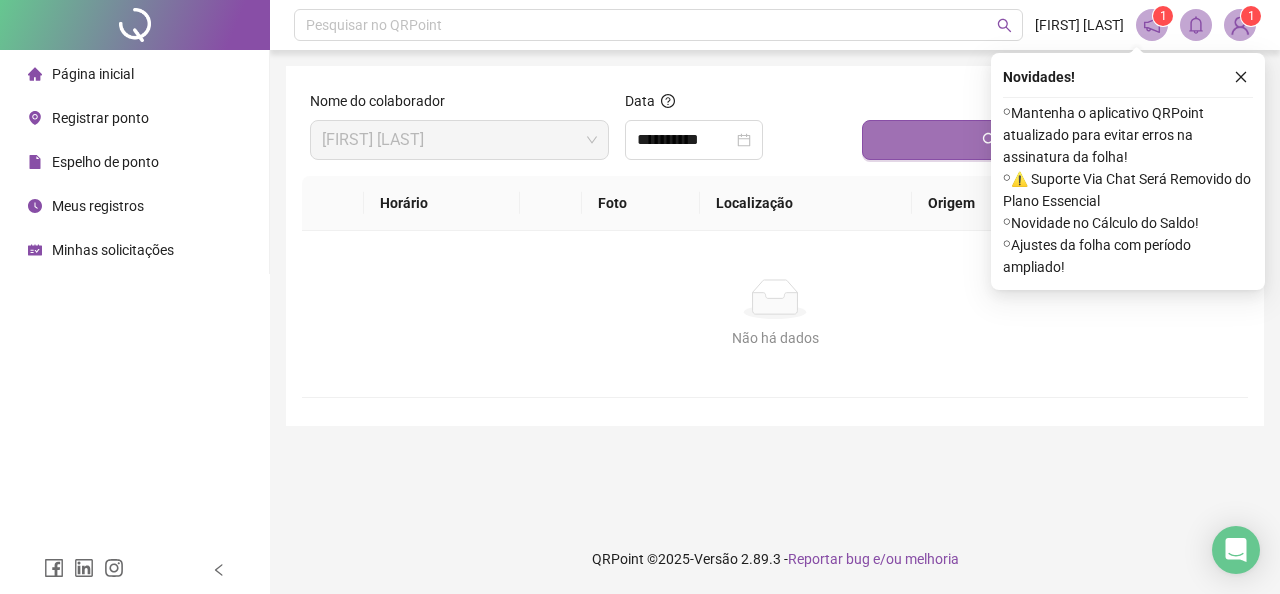 click on "Buscar registros" at bounding box center [1051, 140] 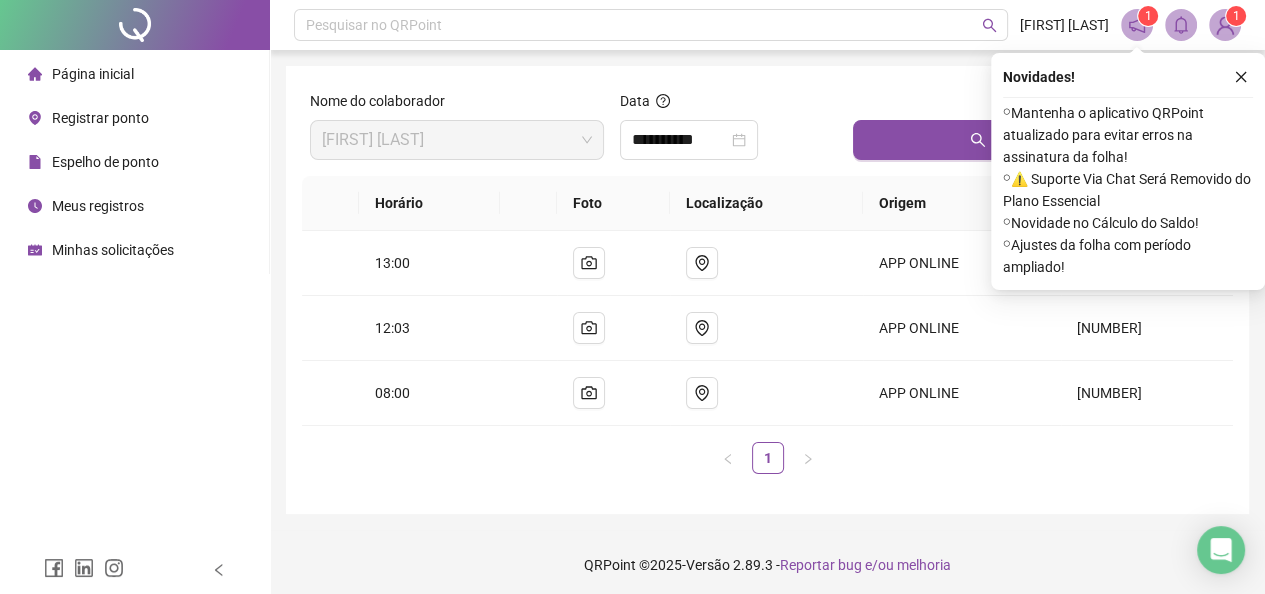 click on "Registrar ponto" at bounding box center [100, 118] 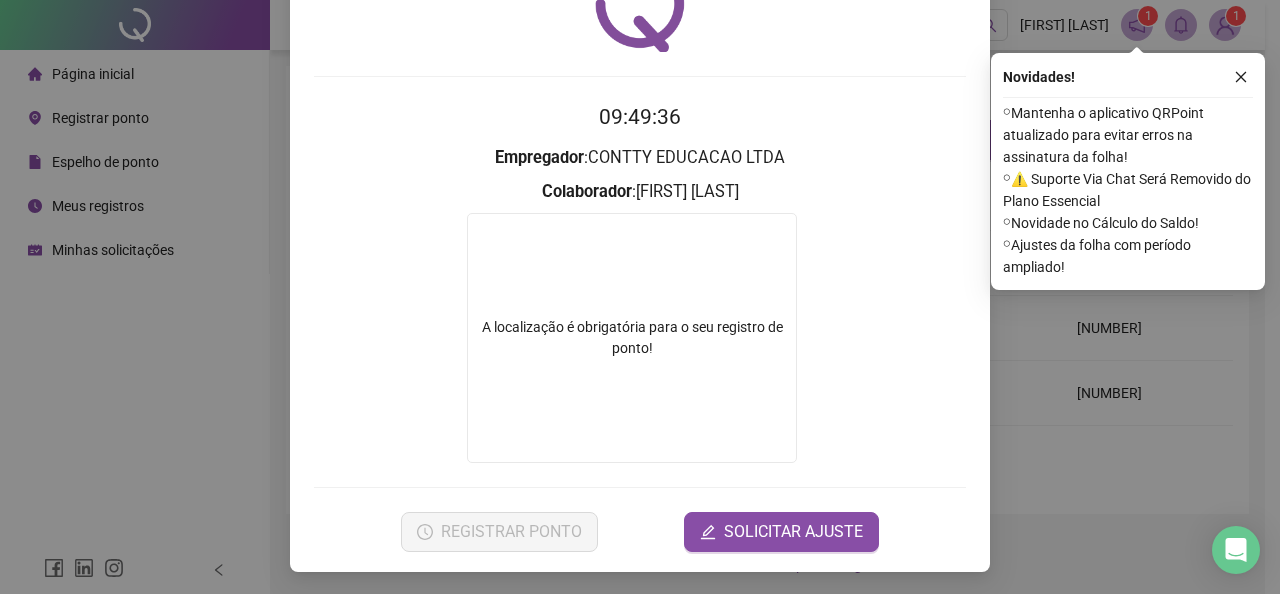 scroll, scrollTop: 114, scrollLeft: 0, axis: vertical 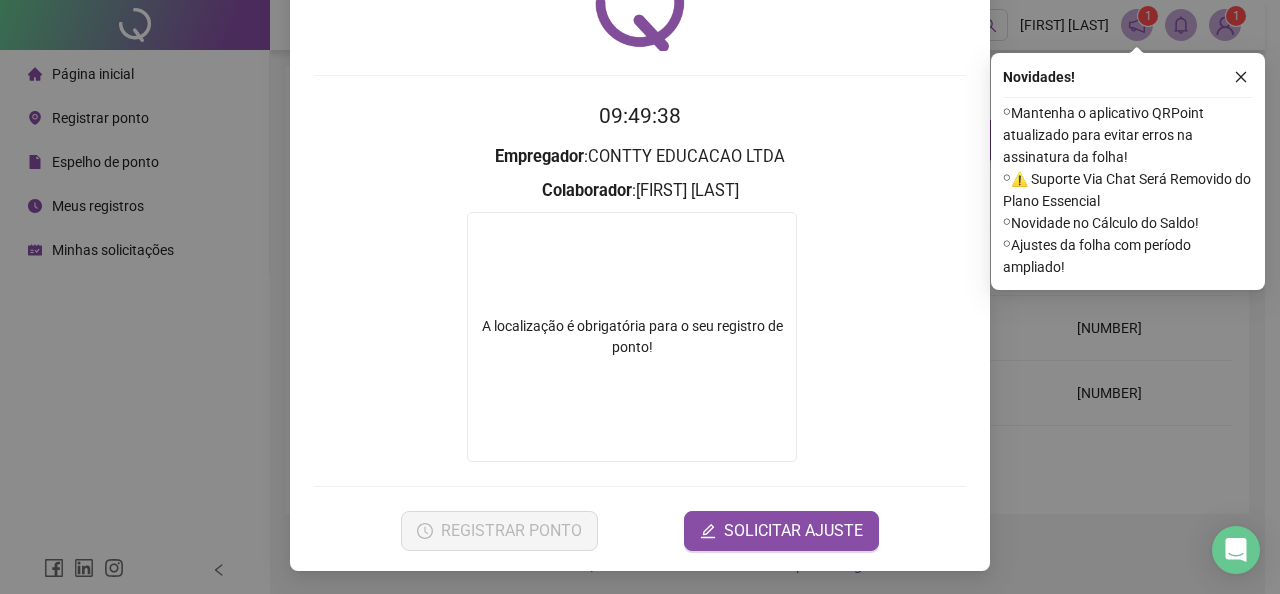 click on "Registro de ponto web [TIME] Empregador :  CONTTY EDUCACAO LTDA Colaborador :  [FIRST] [LAST] A localização é obrigatória para o seu registro de ponto! REGISTRAR PONTO SOLICITAR AJUSTE" at bounding box center [640, 297] 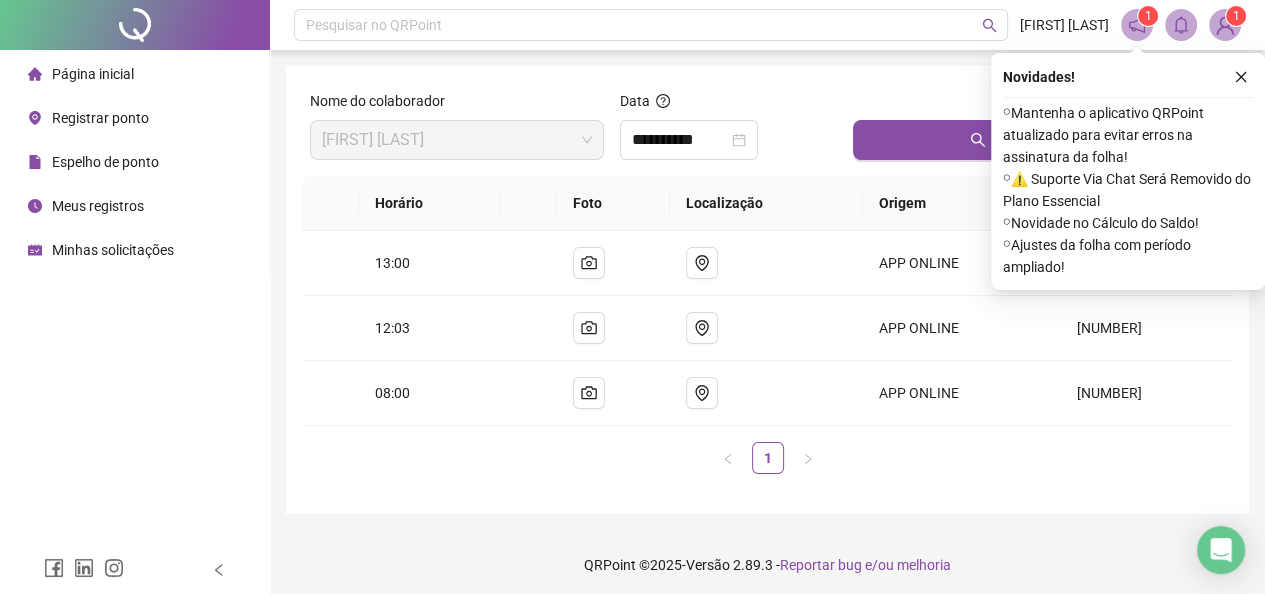 click on "Registrar ponto" at bounding box center (88, 118) 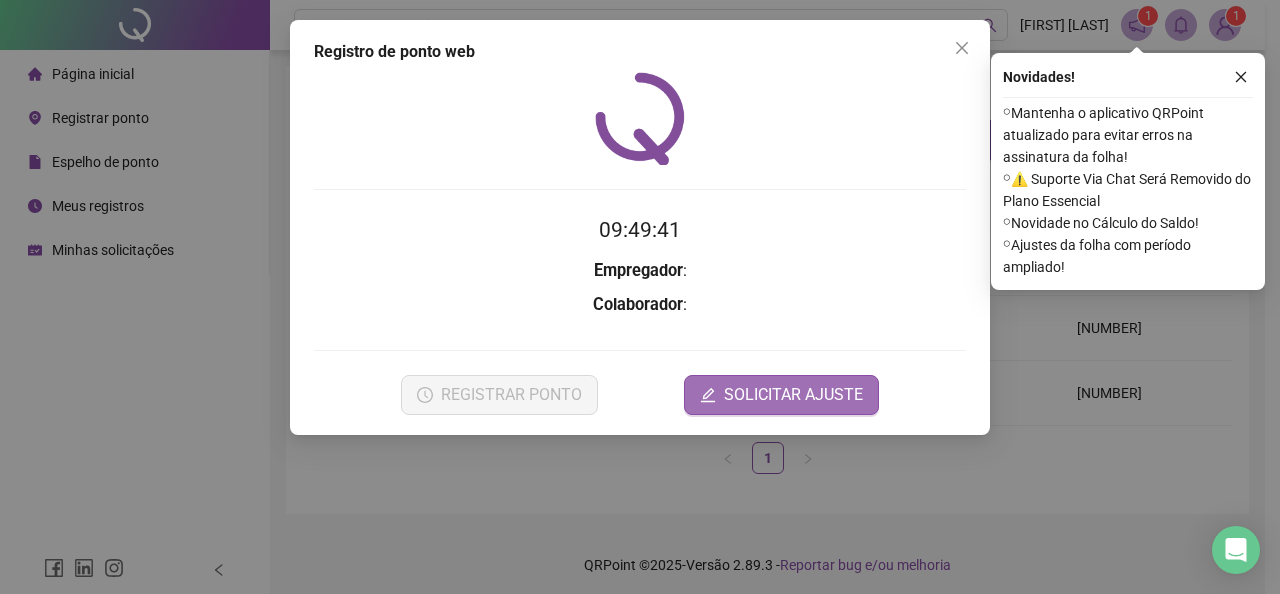 click on "SOLICITAR AJUSTE" at bounding box center (793, 395) 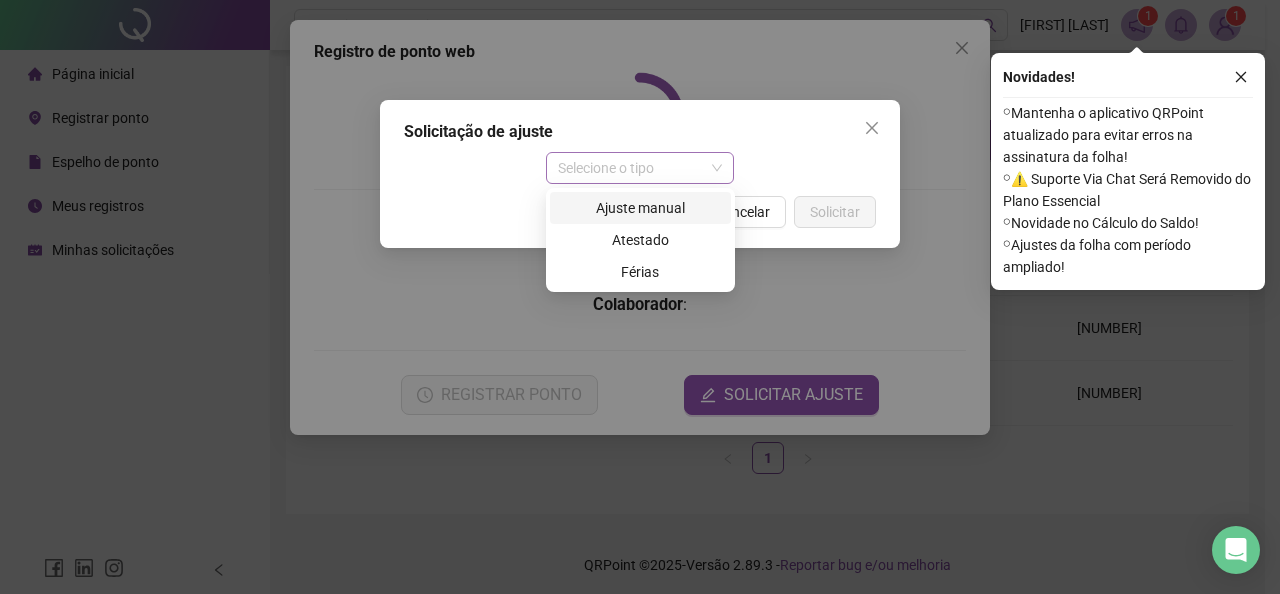 click on "Selecione o tipo" at bounding box center (640, 168) 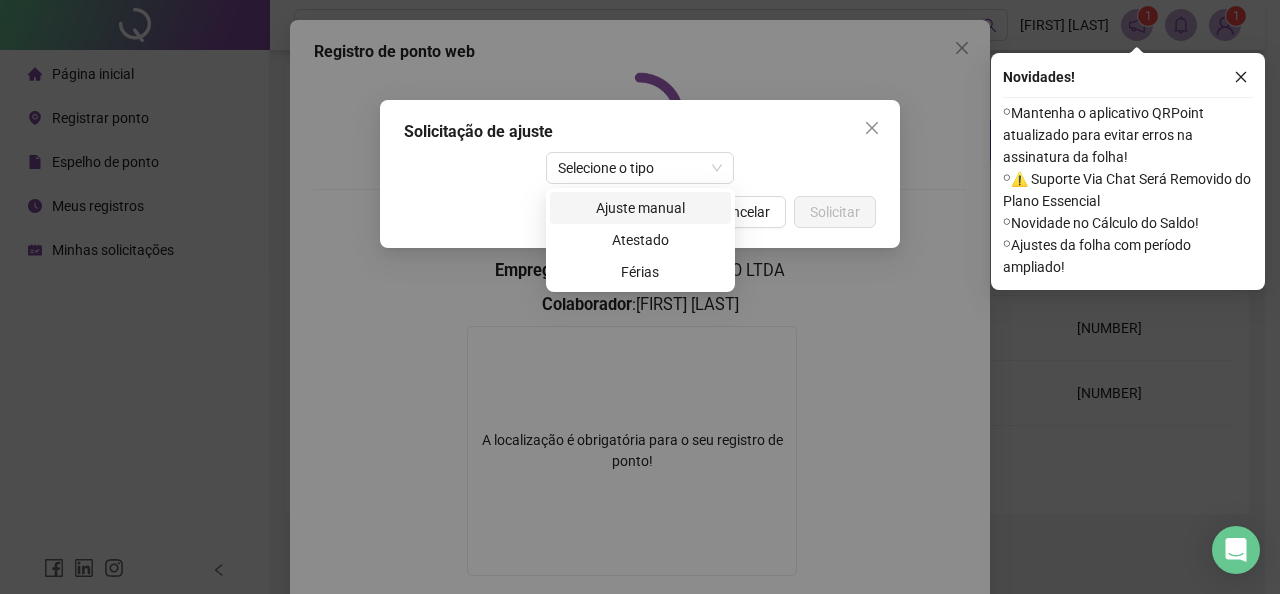 click on "Cancelar Solicitar" at bounding box center [640, 212] 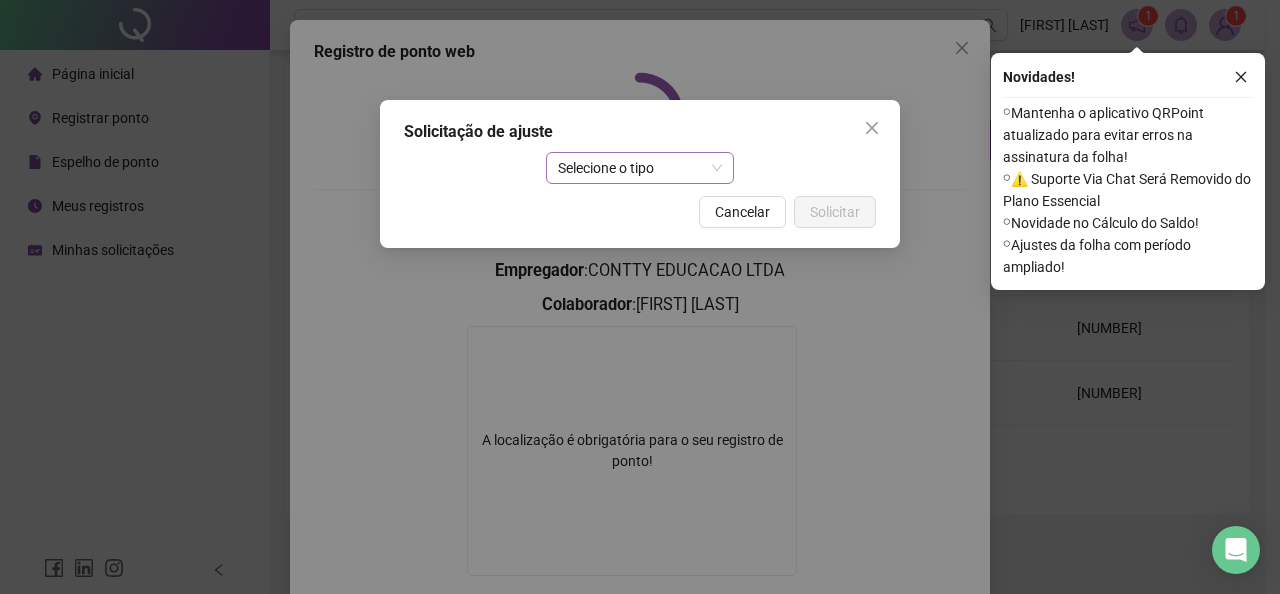 click on "Selecione o tipo" at bounding box center (640, 168) 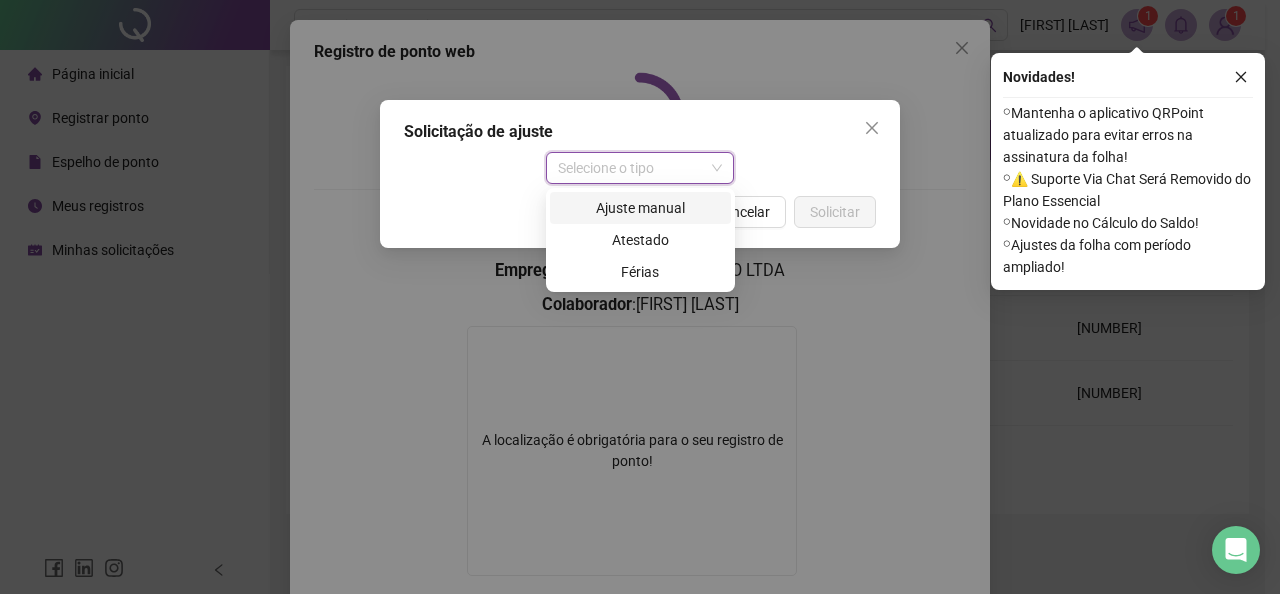 click on "Ajuste manual" at bounding box center [640, 208] 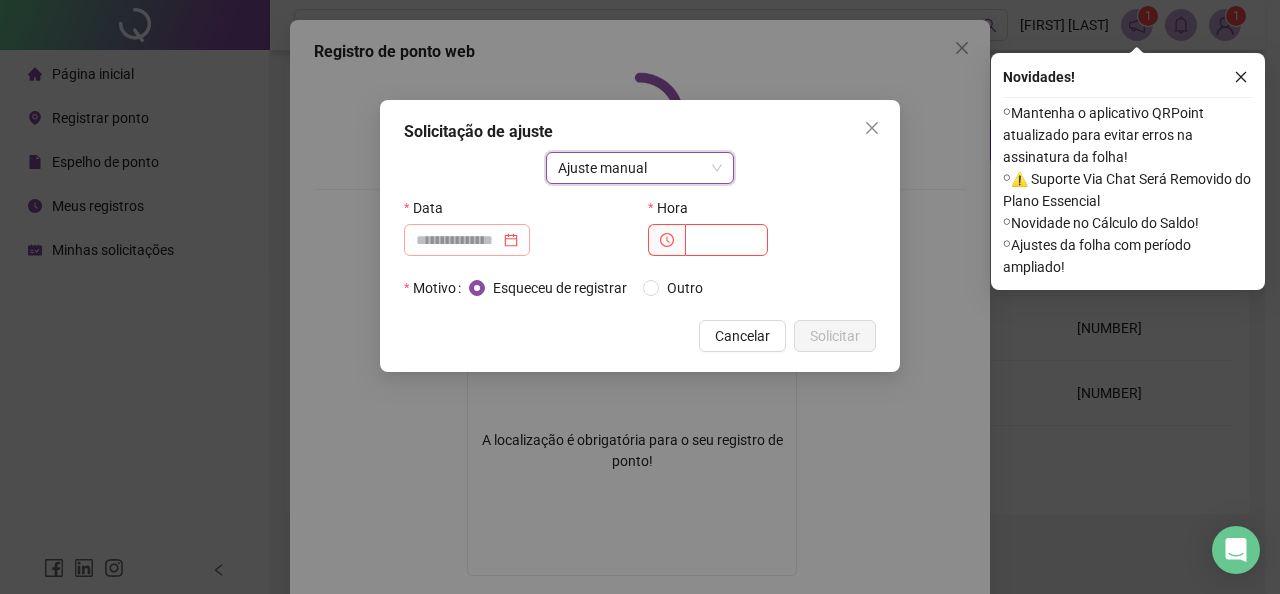 click at bounding box center (467, 240) 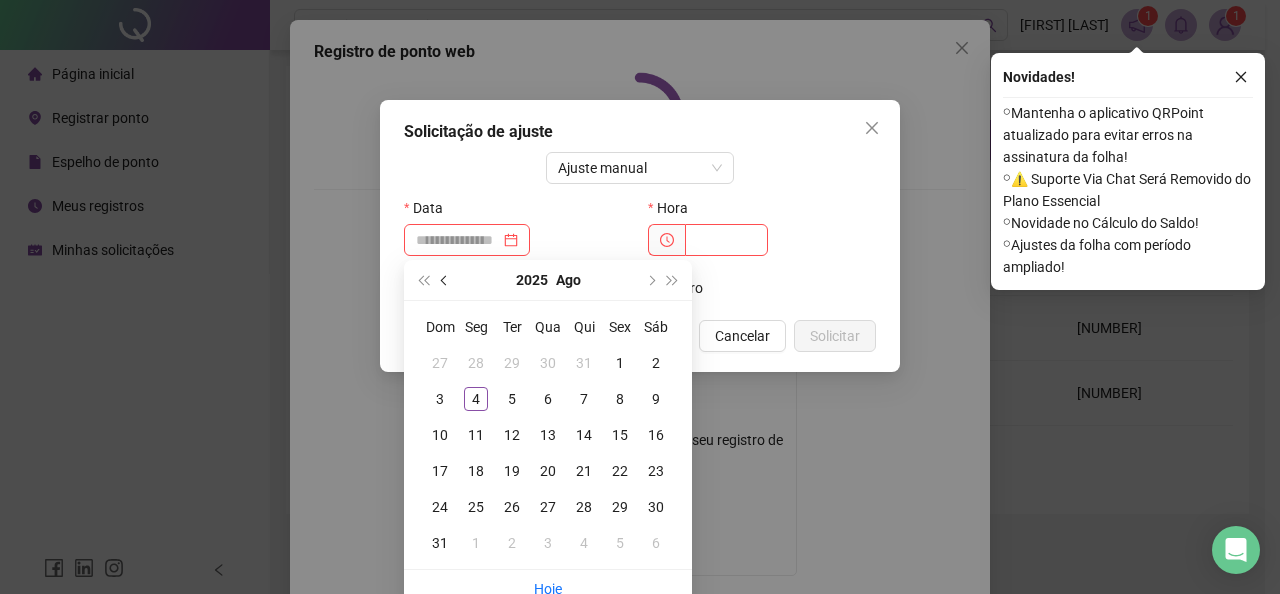 click at bounding box center [446, 280] 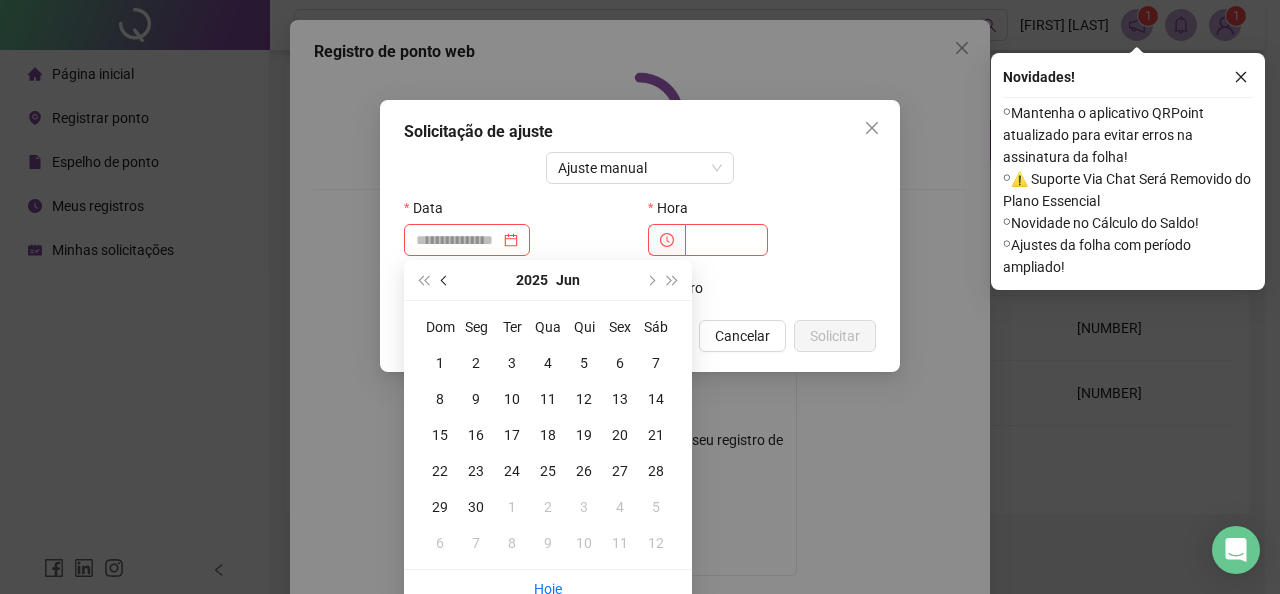 click at bounding box center (446, 280) 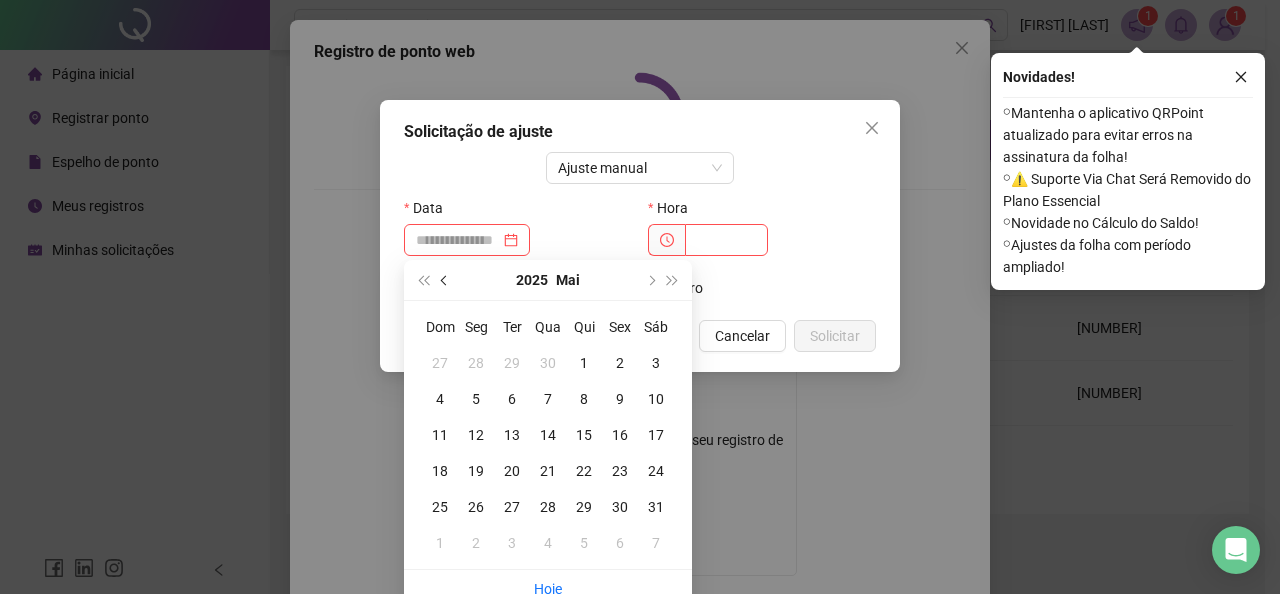 click at bounding box center (446, 280) 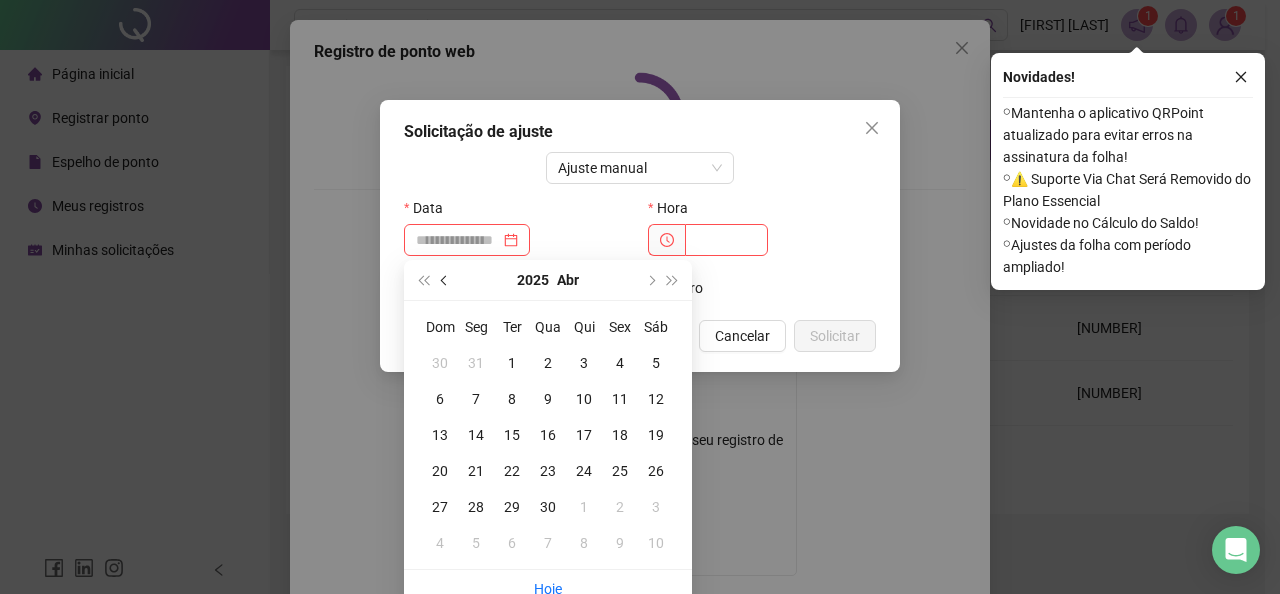 click at bounding box center (446, 280) 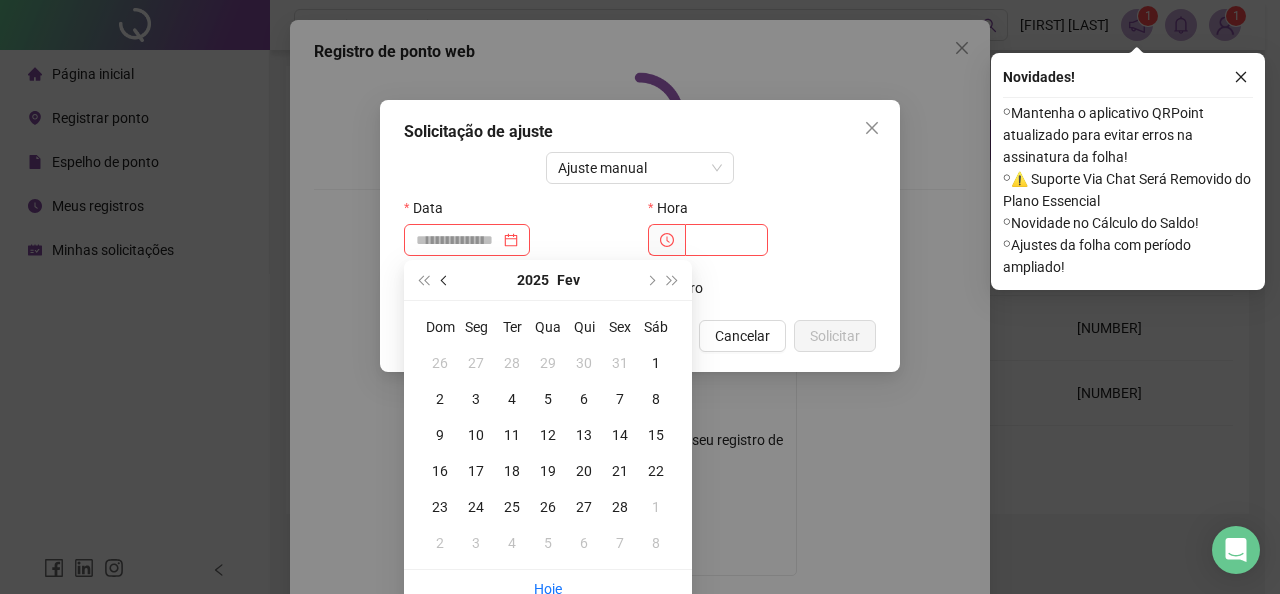 click at bounding box center [446, 280] 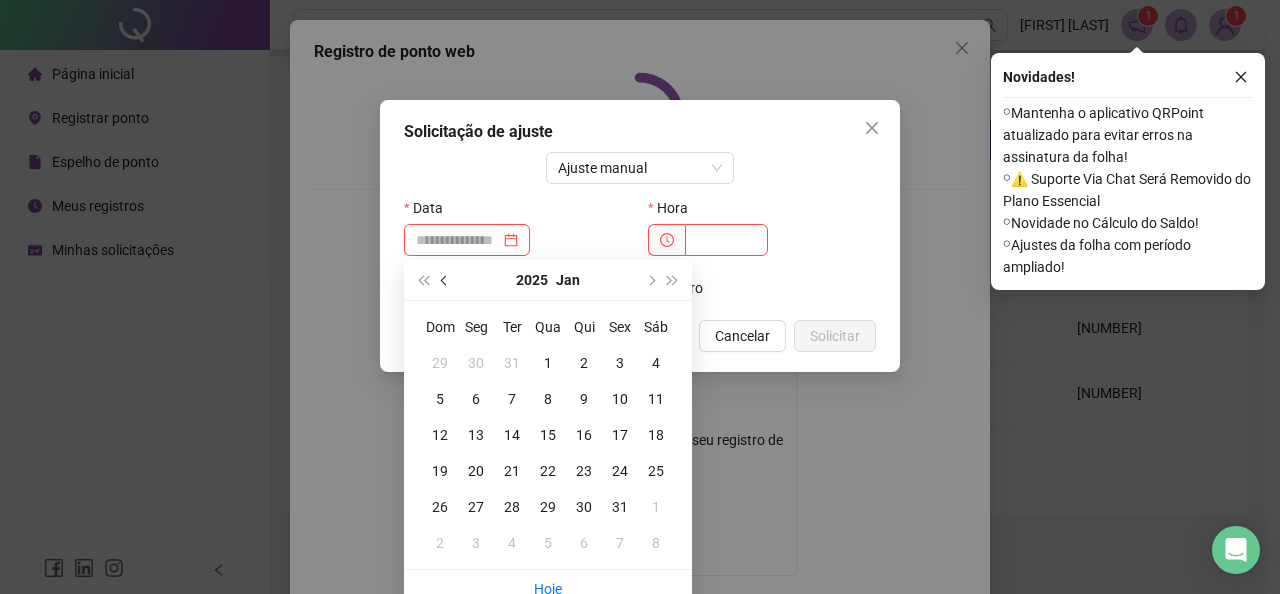 click at bounding box center (446, 280) 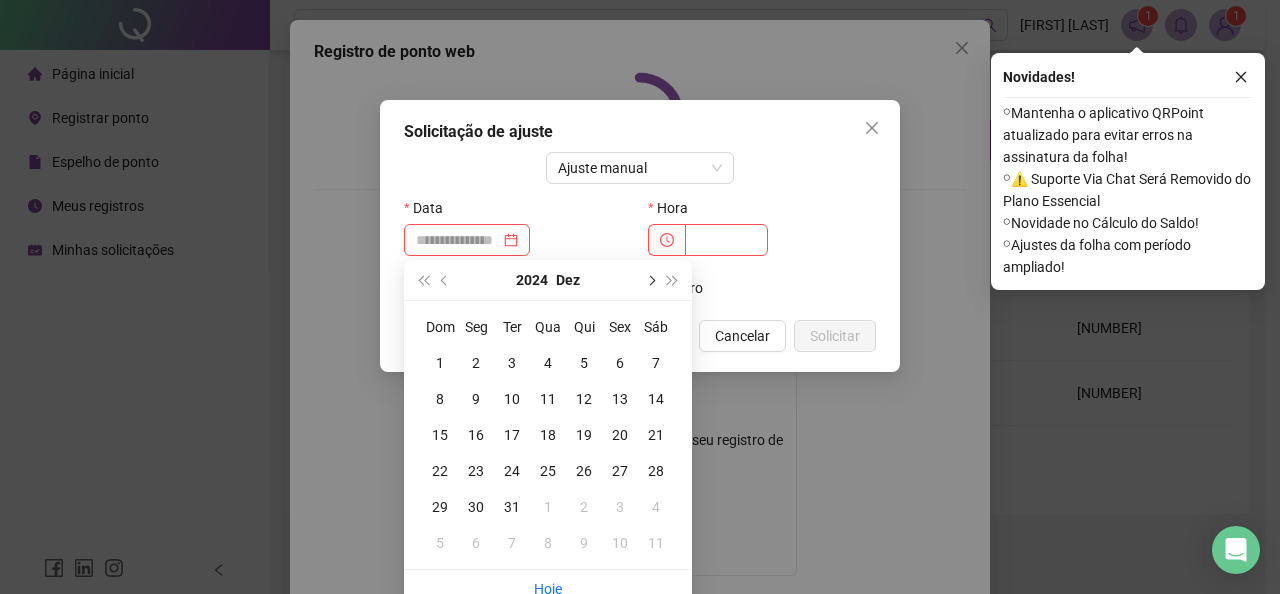 click at bounding box center [650, 280] 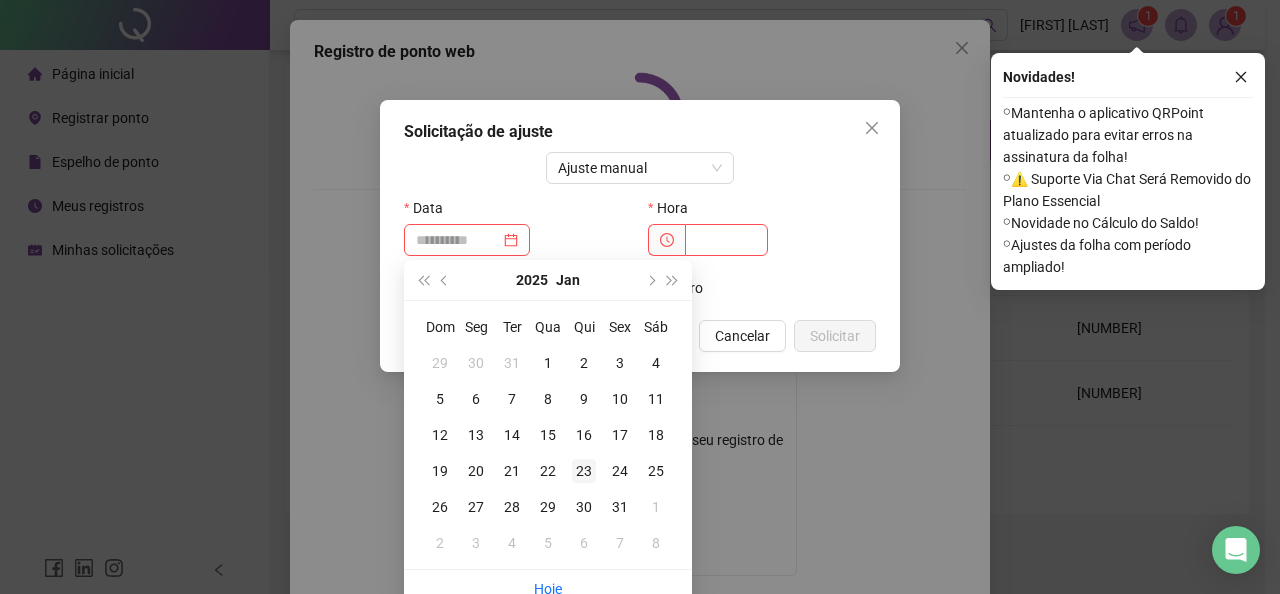 type on "**********" 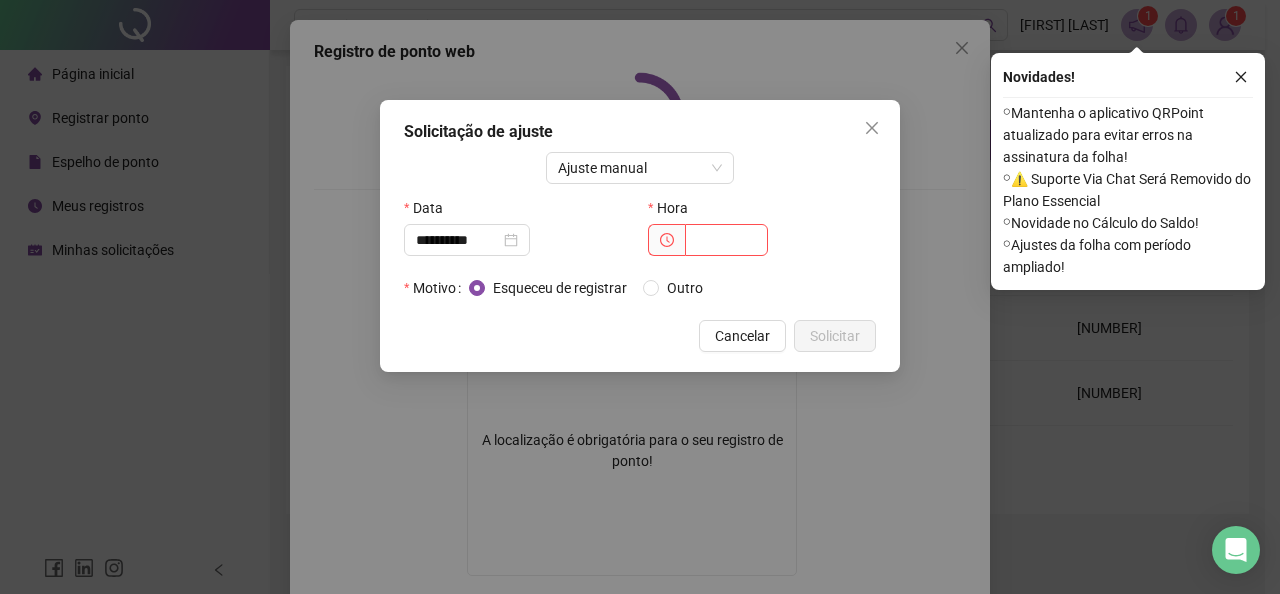click at bounding box center (666, 240) 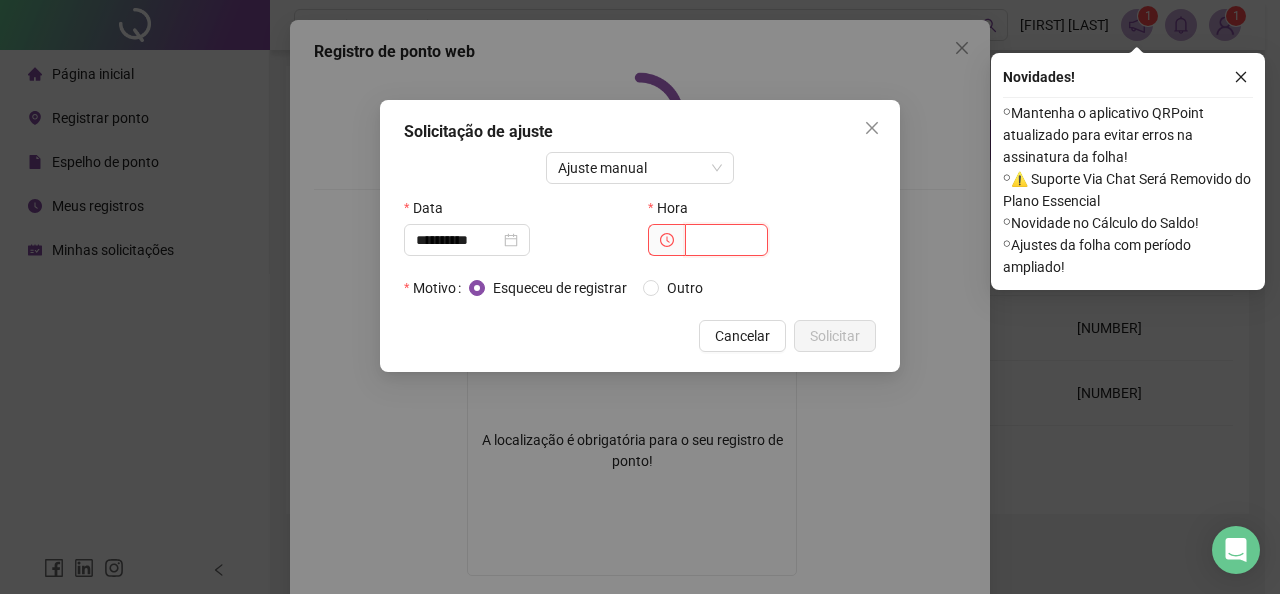 click at bounding box center (726, 240) 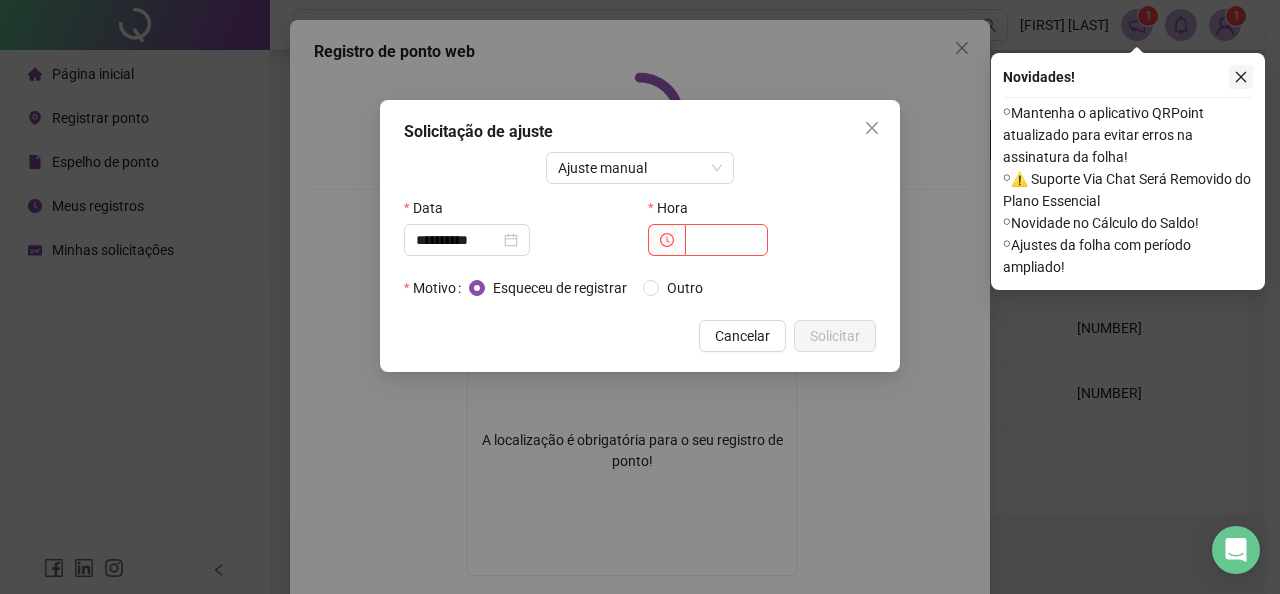 click 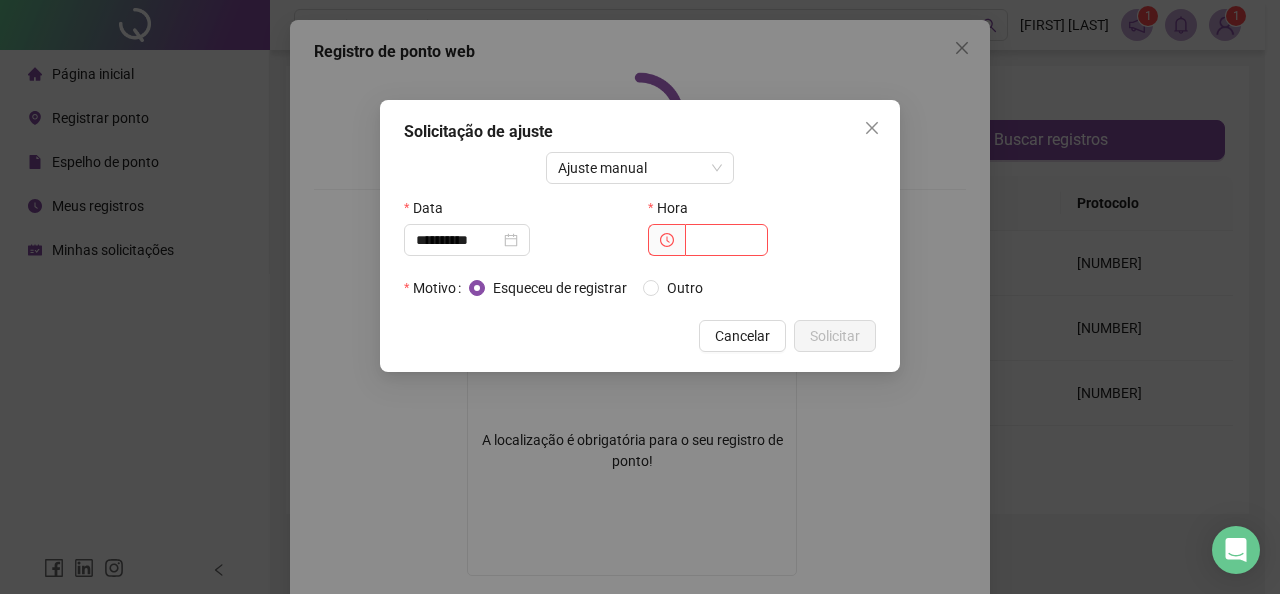 click 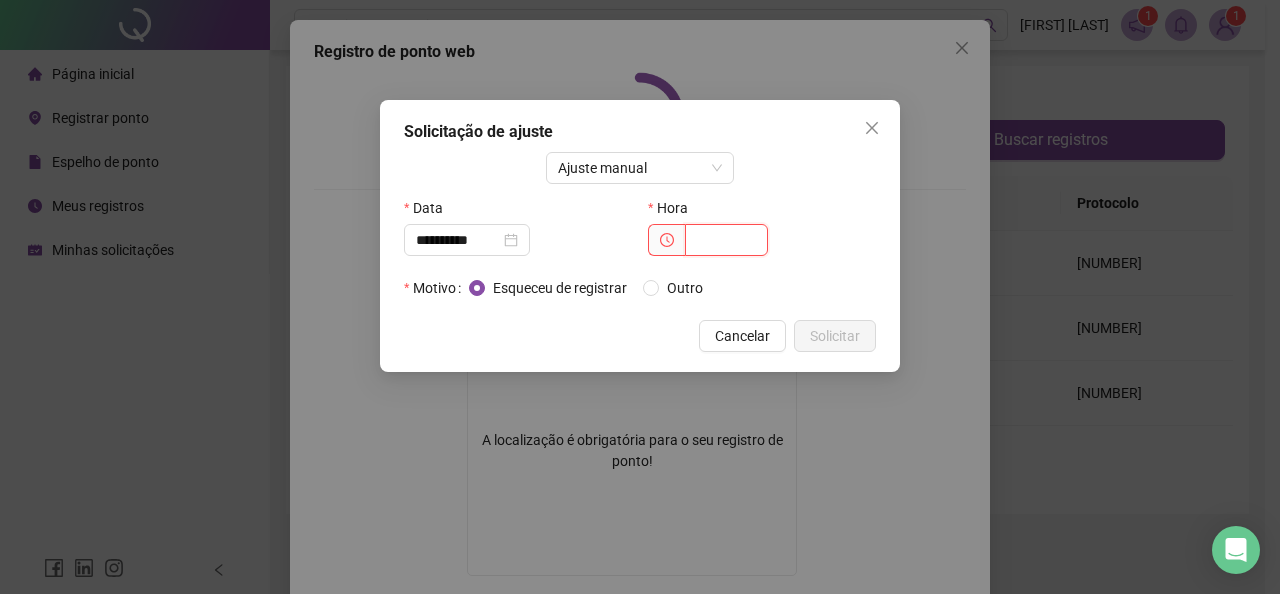 click at bounding box center (726, 240) 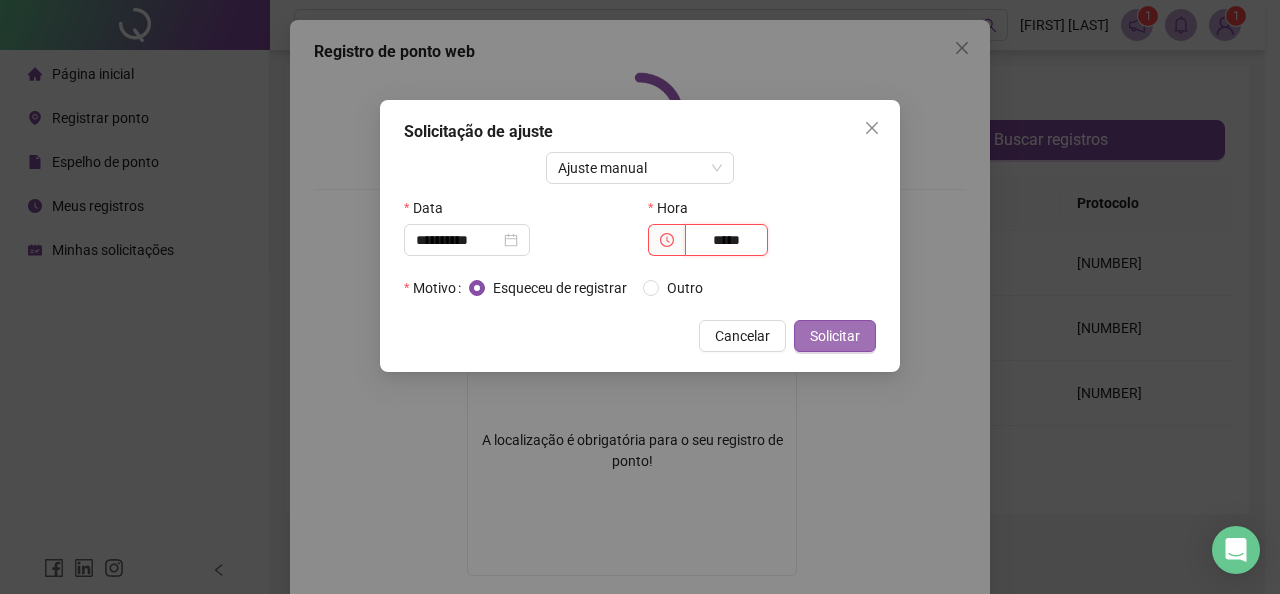type on "*****" 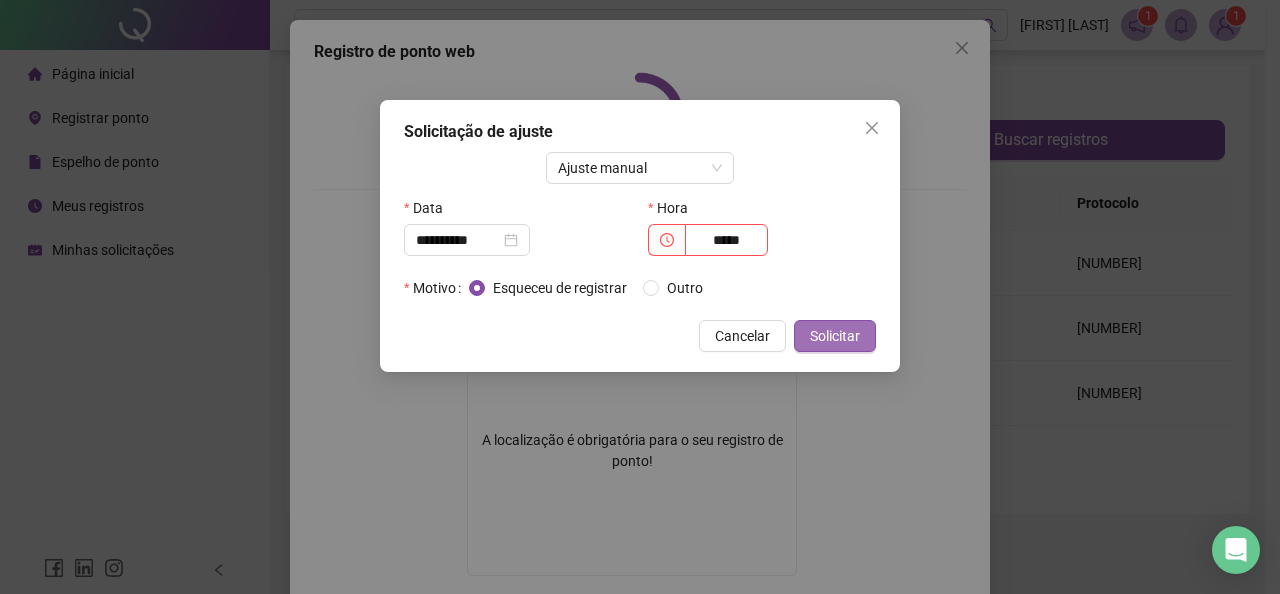click on "Solicitar" at bounding box center [835, 336] 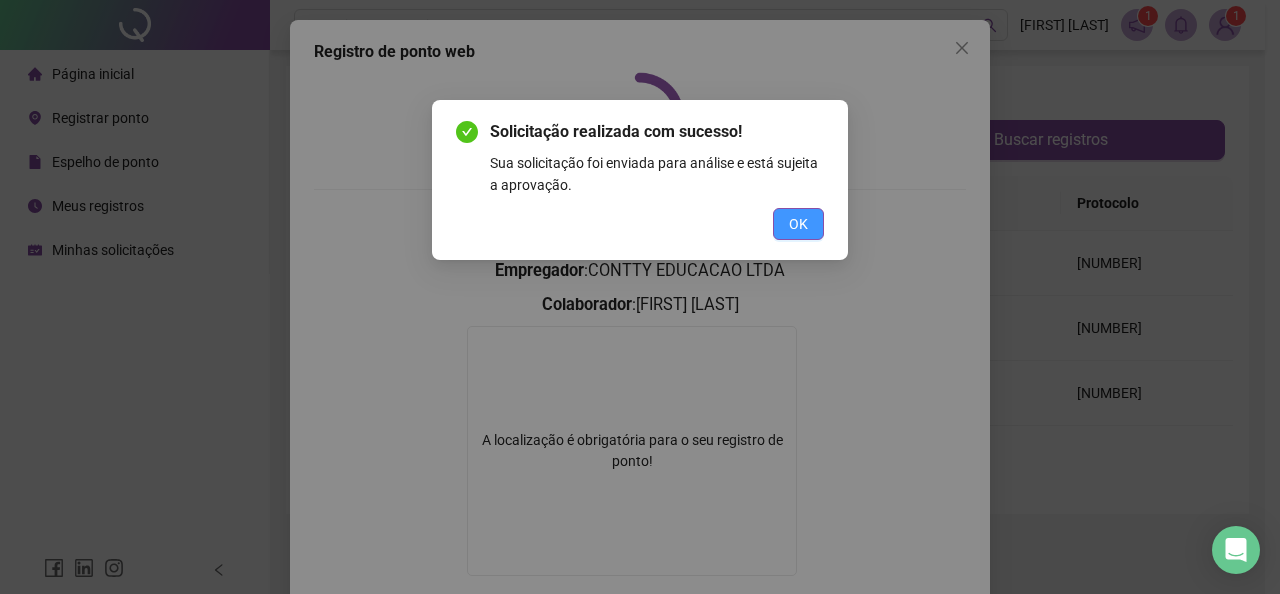 click on "OK" at bounding box center [798, 224] 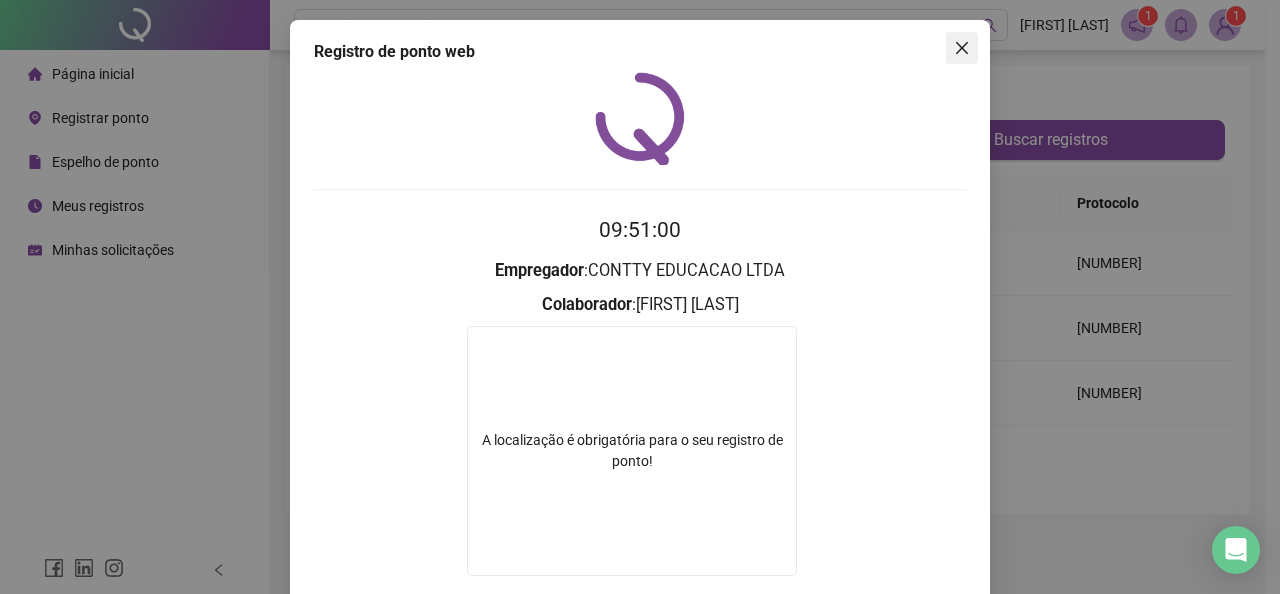 click 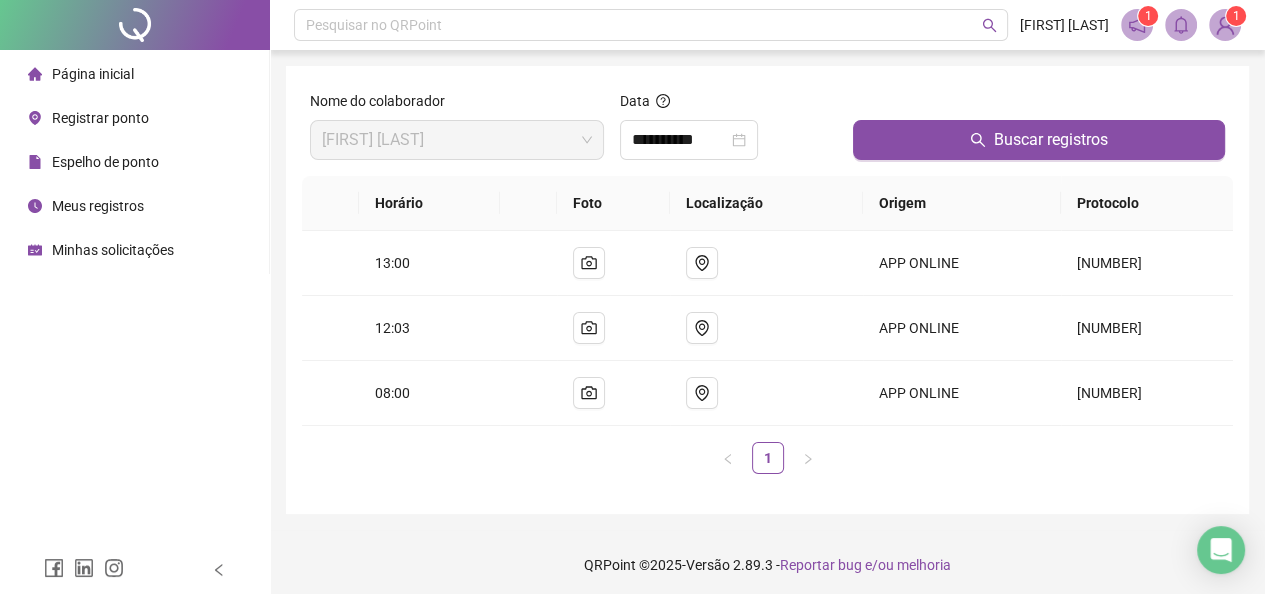 click on "Registrar ponto" at bounding box center [100, 118] 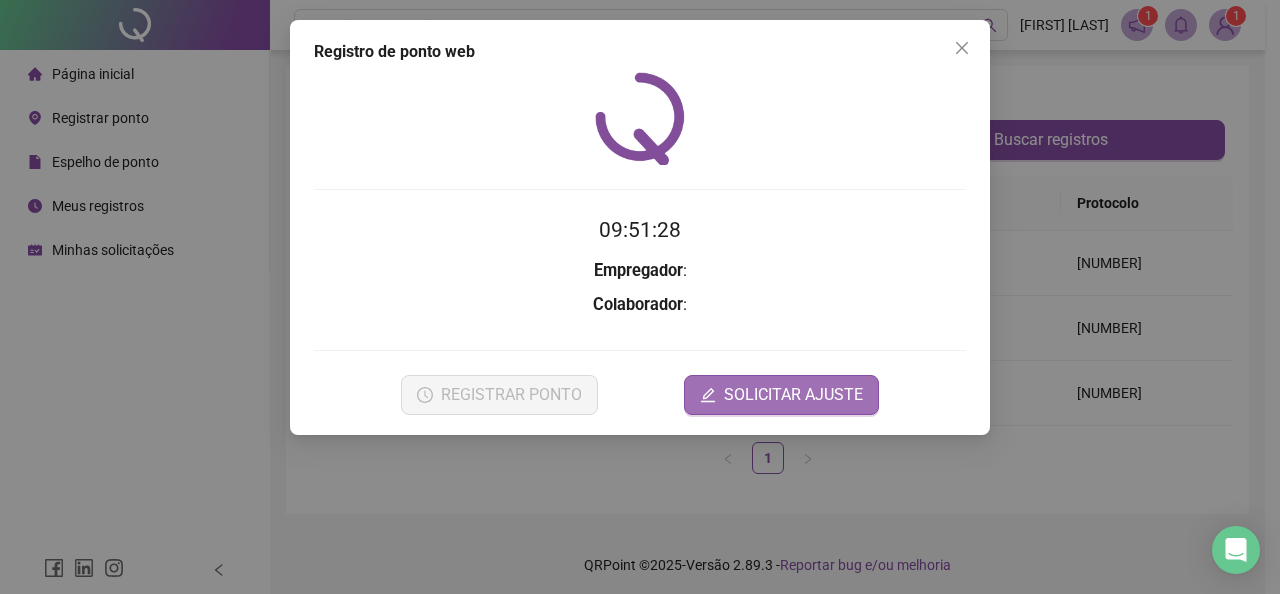 click on "SOLICITAR AJUSTE" at bounding box center (793, 395) 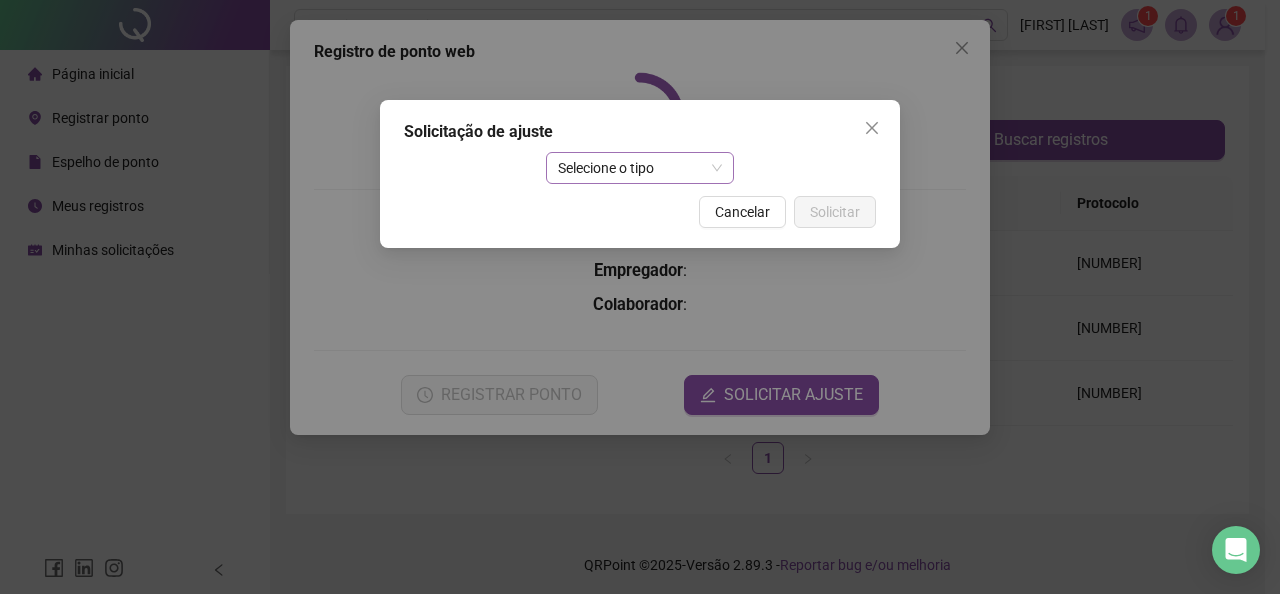 click on "Selecione o tipo" at bounding box center (640, 168) 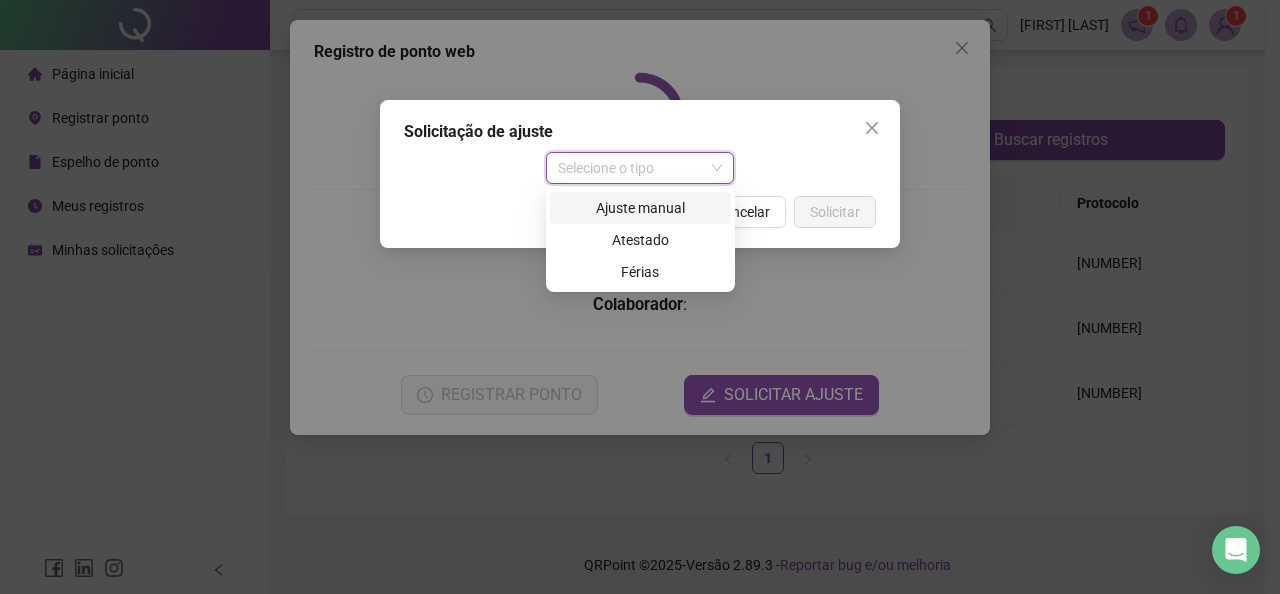 click on "Ajuste manual" at bounding box center (640, 208) 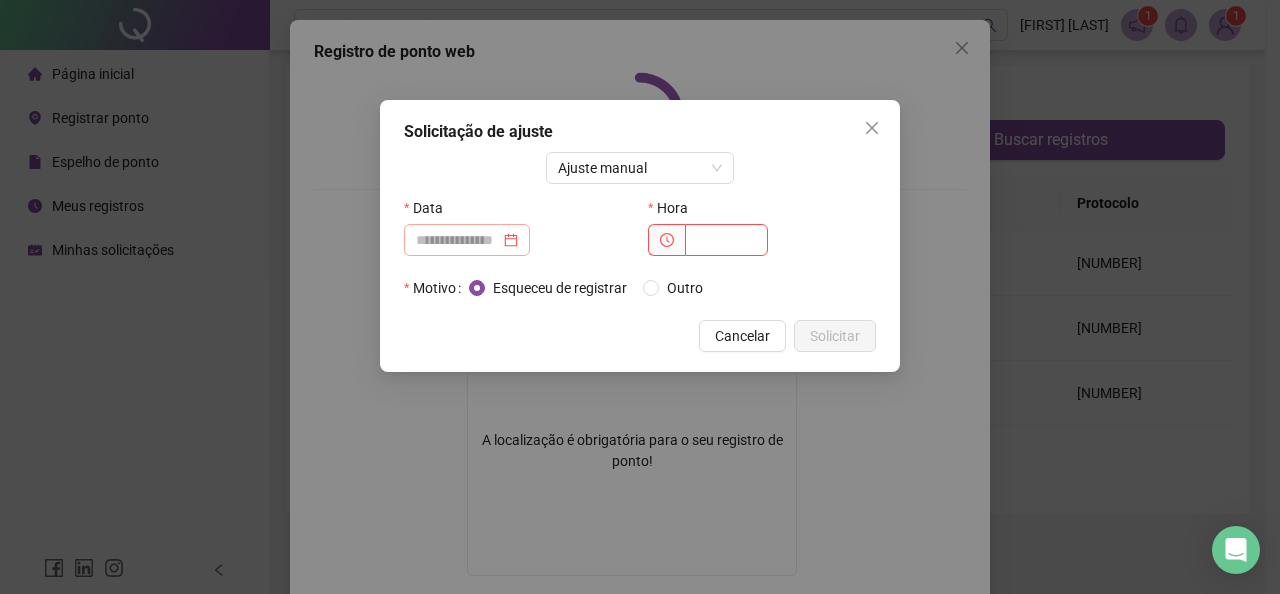 click at bounding box center (467, 240) 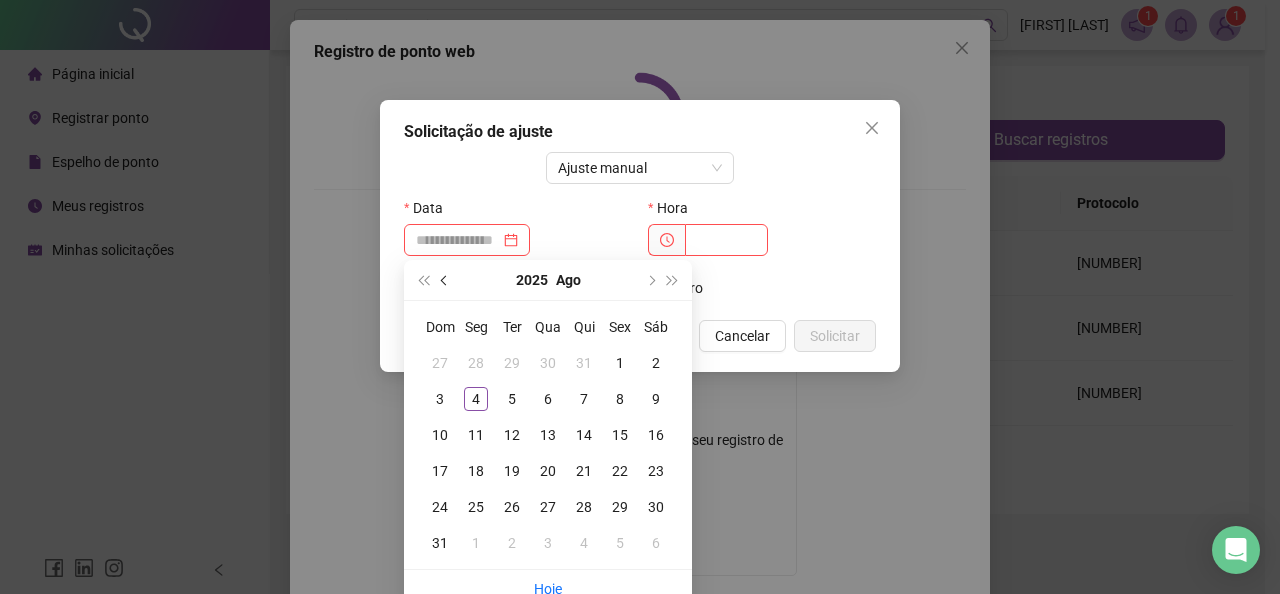 click at bounding box center [446, 280] 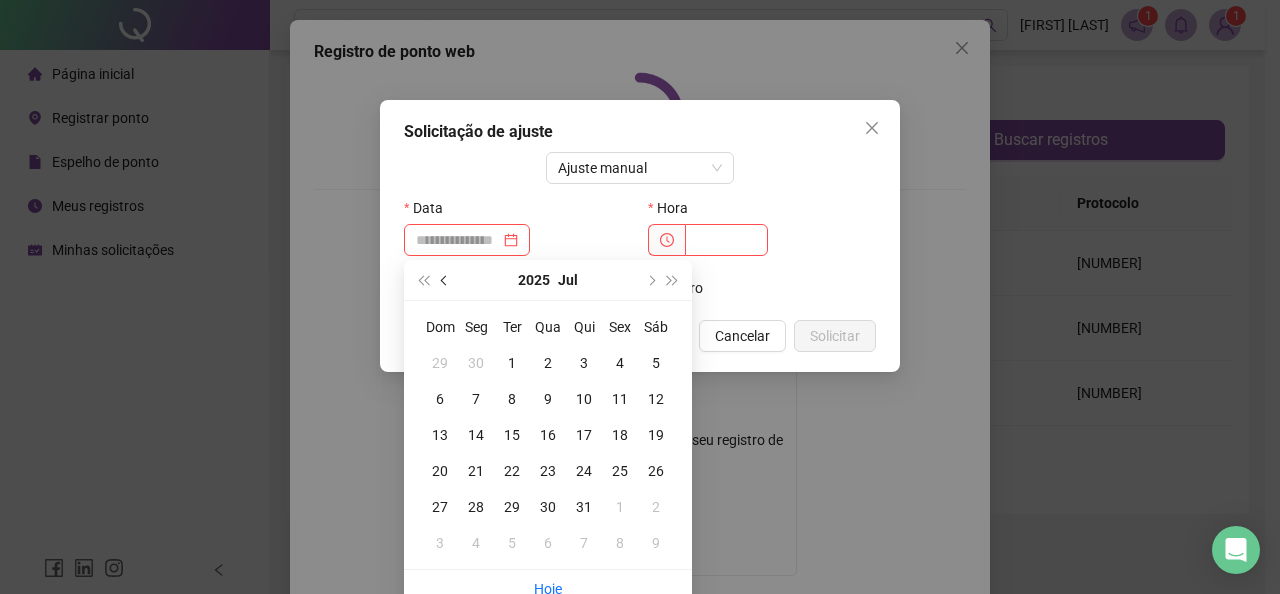 click at bounding box center (446, 280) 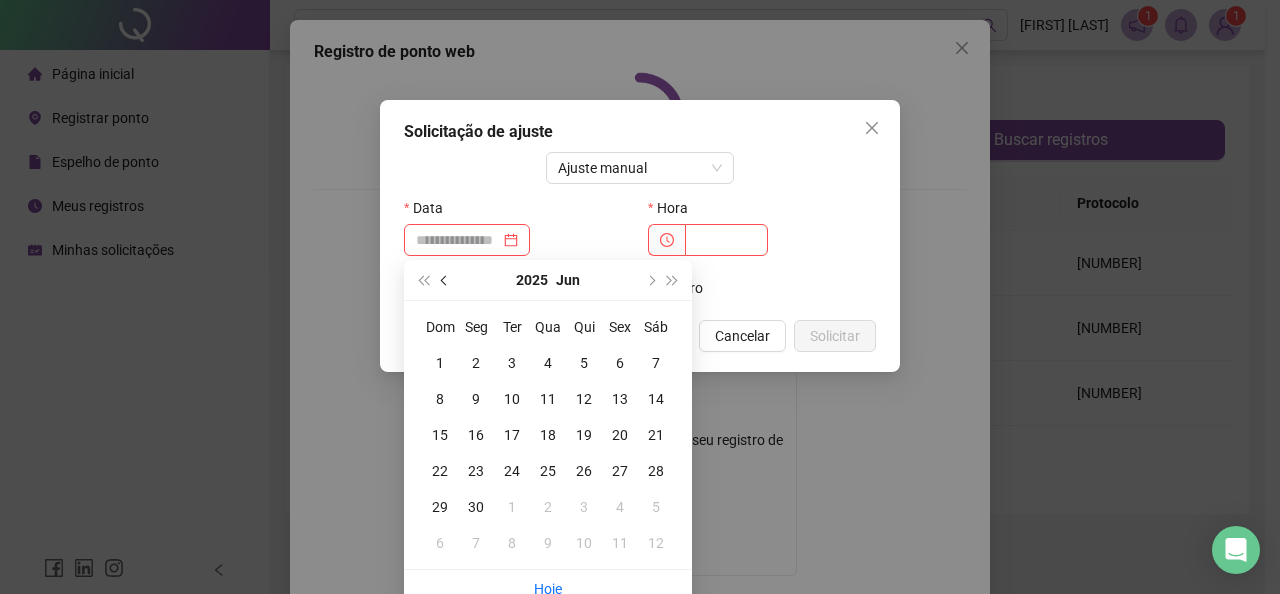click at bounding box center (446, 280) 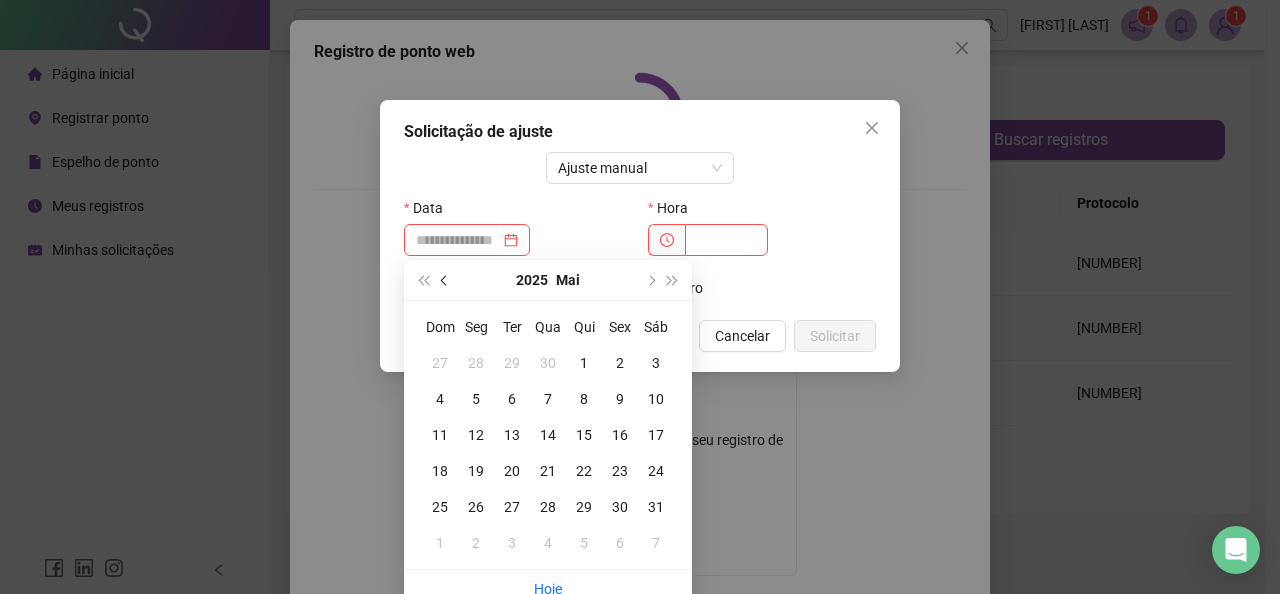 click at bounding box center (446, 280) 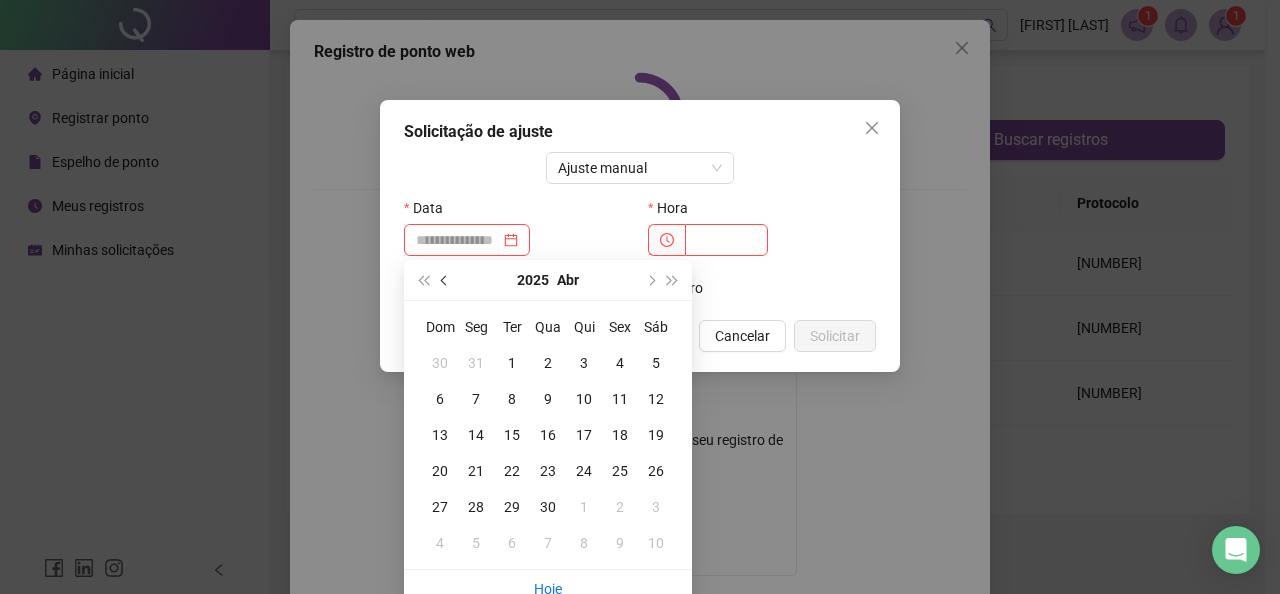 click at bounding box center [446, 280] 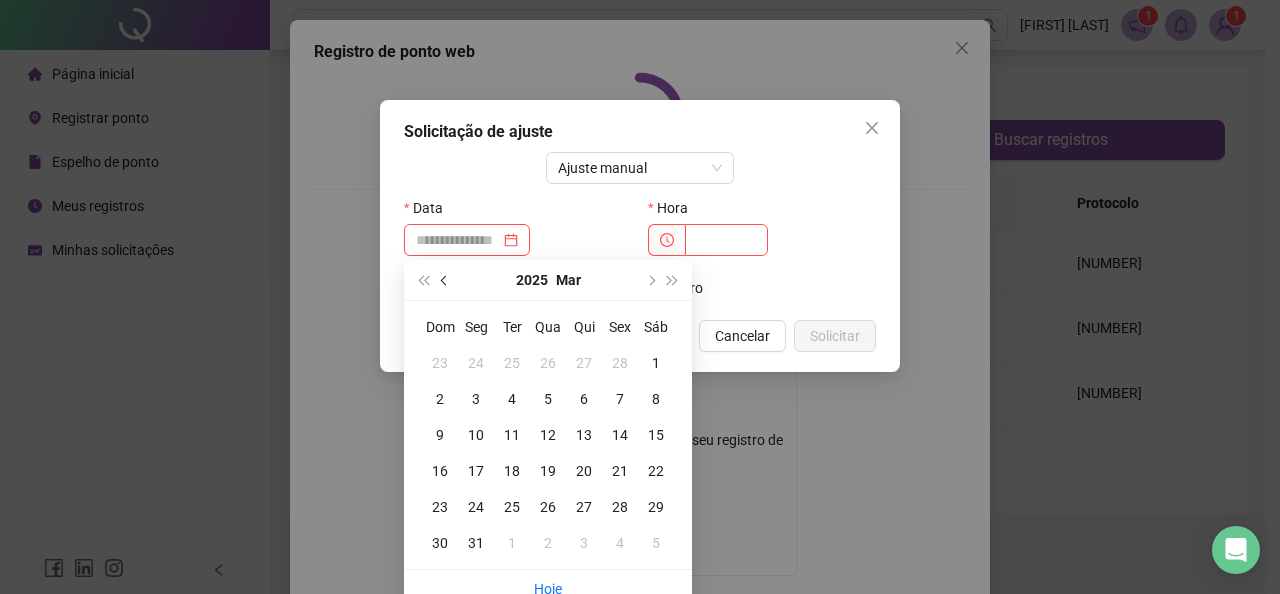 click at bounding box center (446, 280) 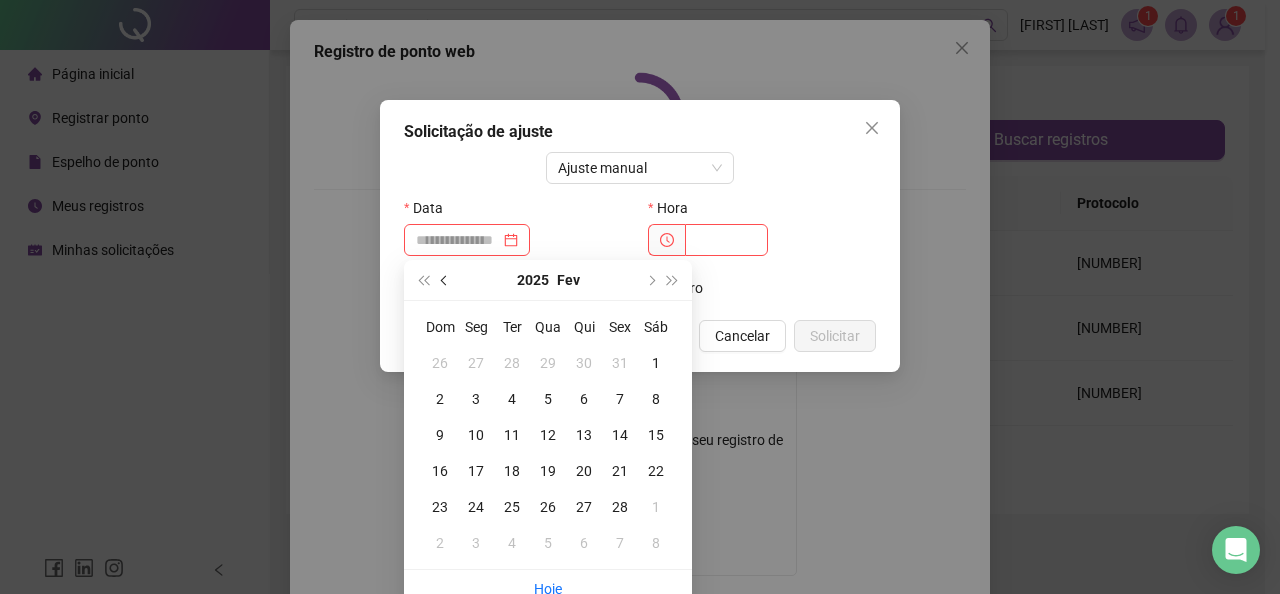 click at bounding box center [446, 280] 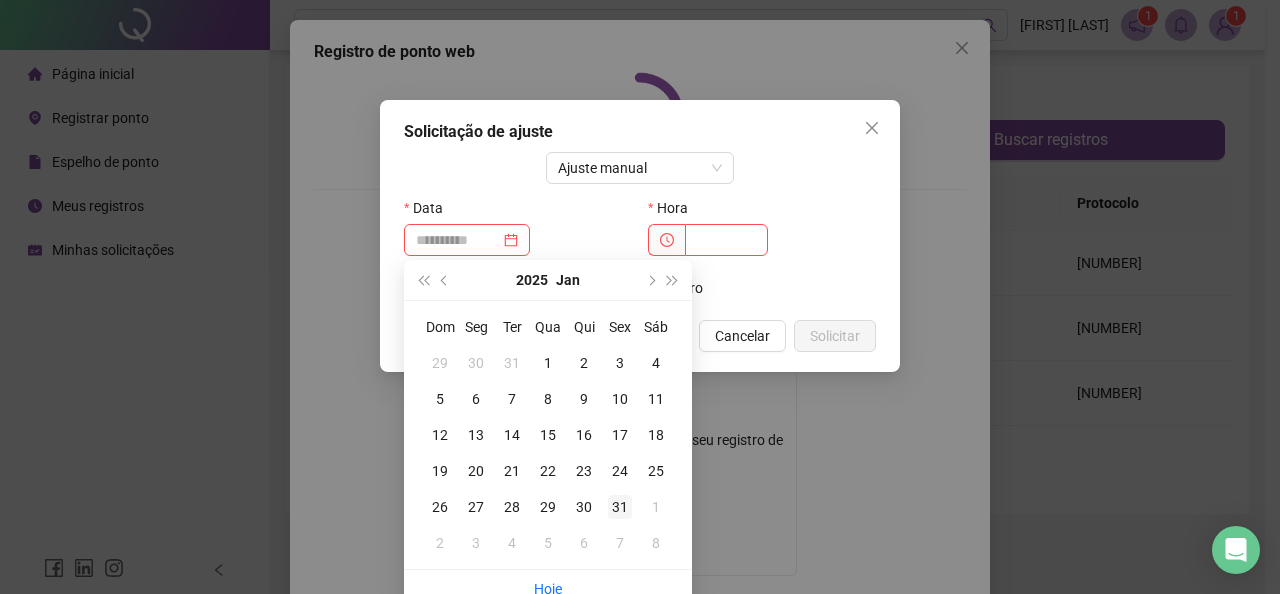 type on "**********" 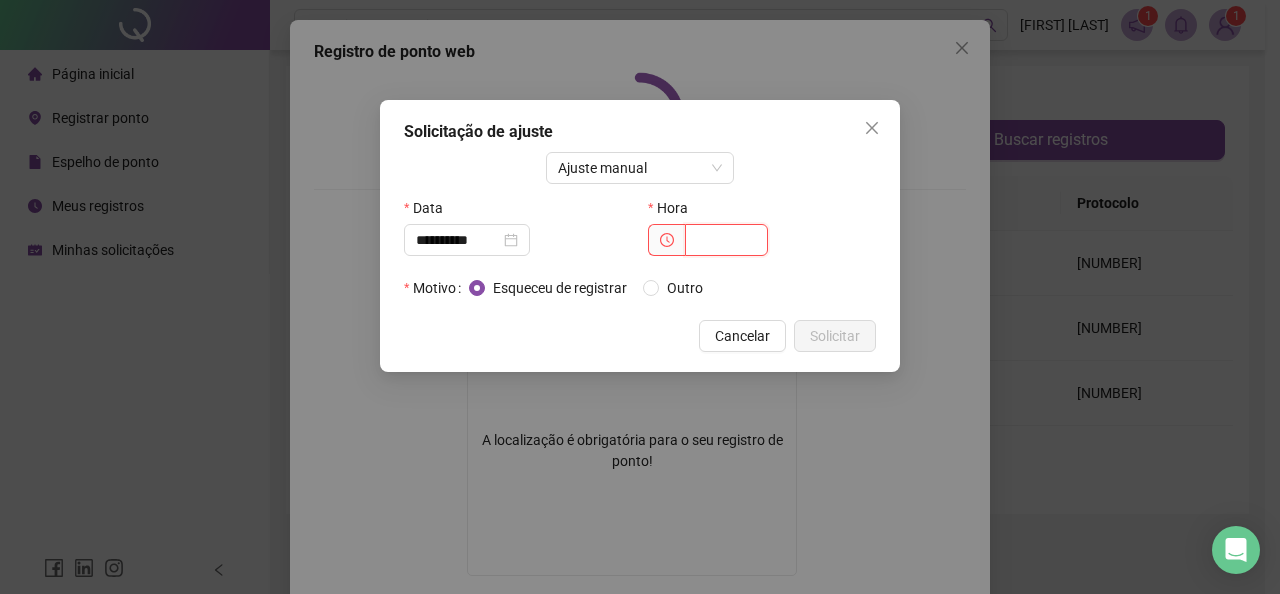 click at bounding box center (726, 240) 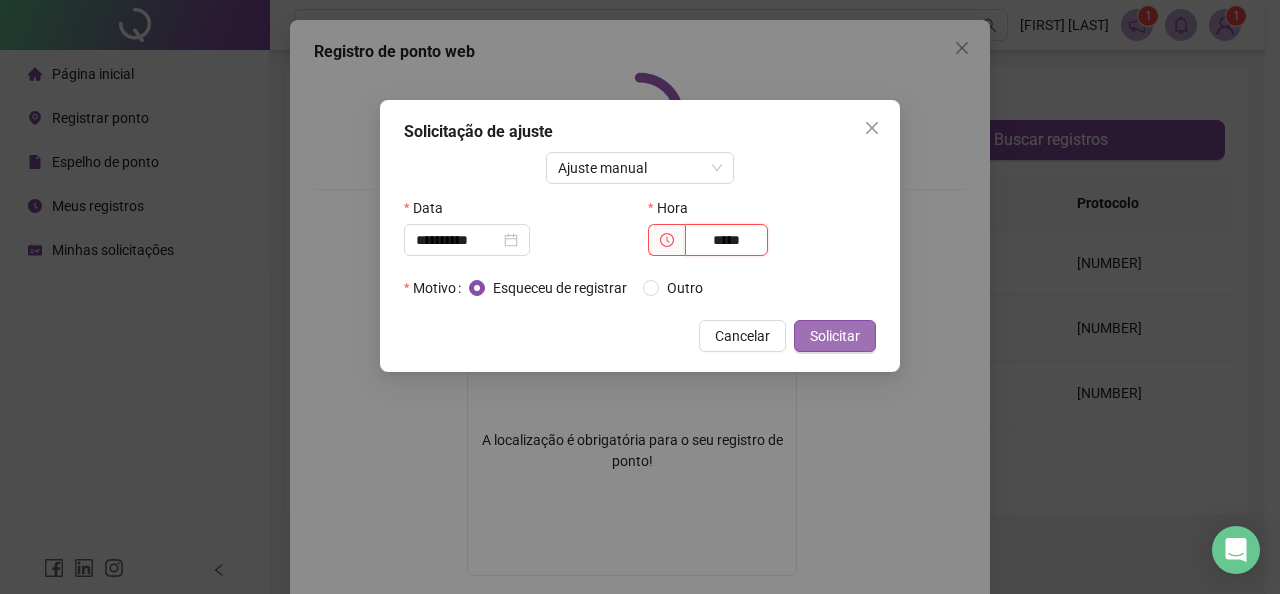 type on "*****" 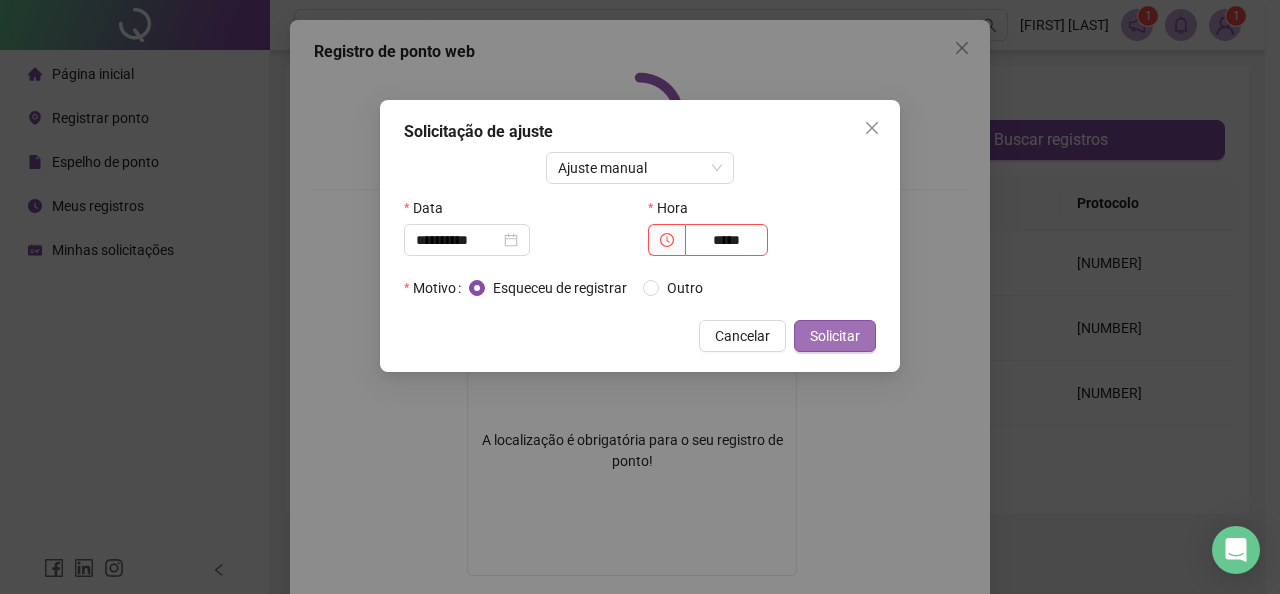 click on "Solicitar" at bounding box center (835, 336) 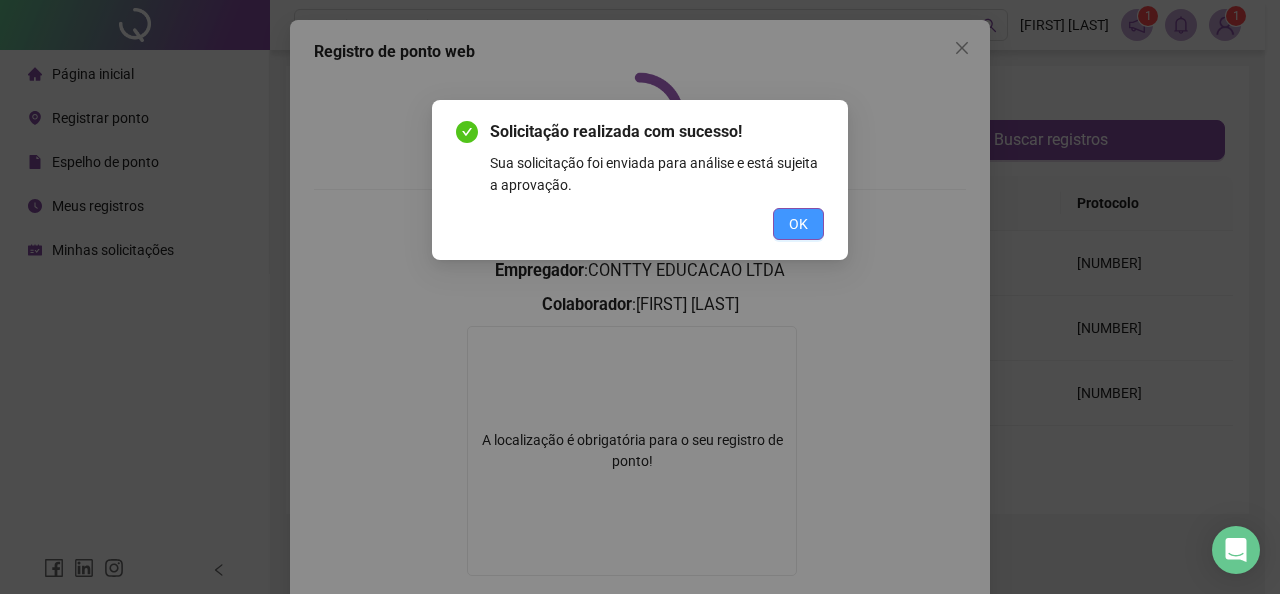 click on "OK" at bounding box center [798, 224] 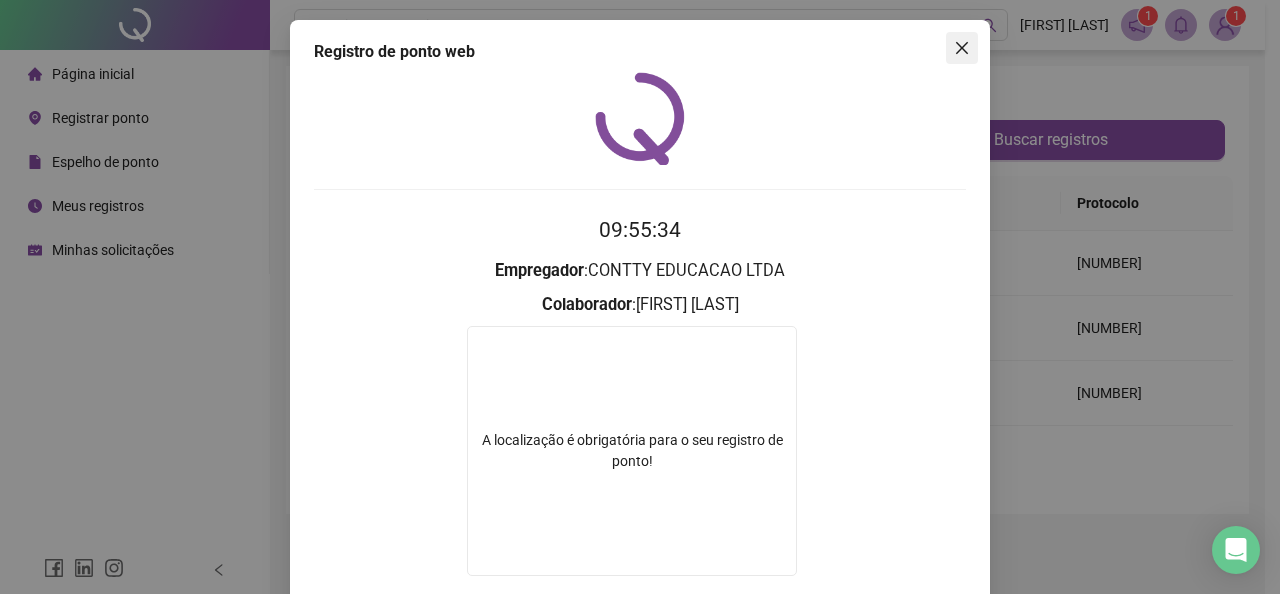 click 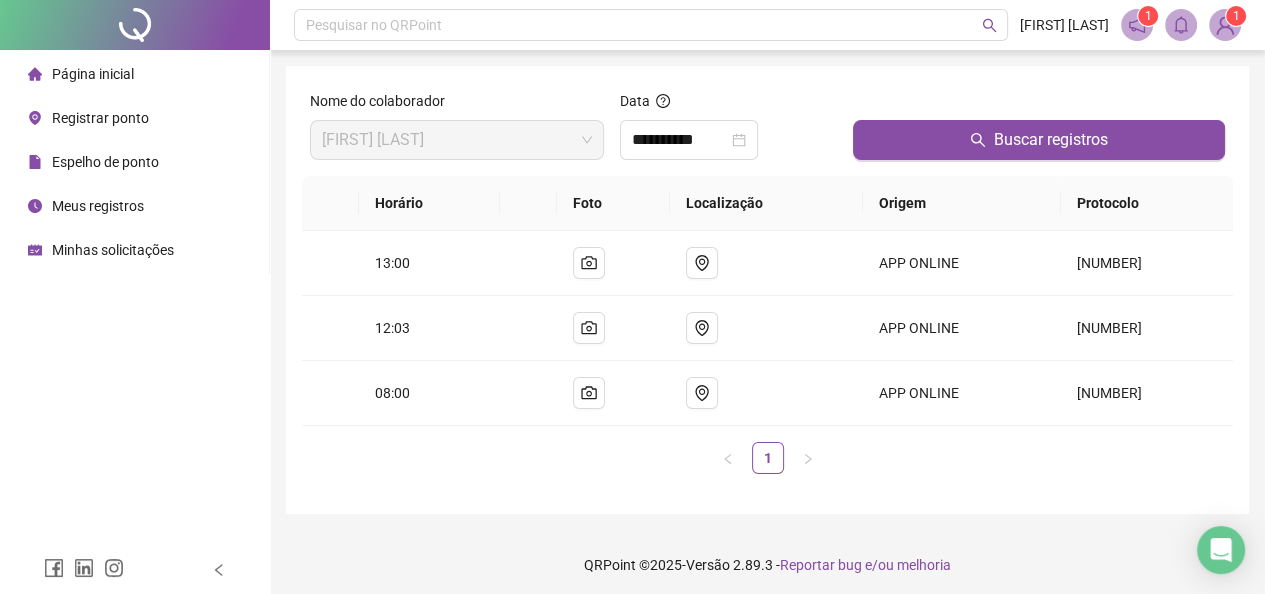 click on "Pesquisar no QRPoint [LAST] 1 1" at bounding box center [767, 25] 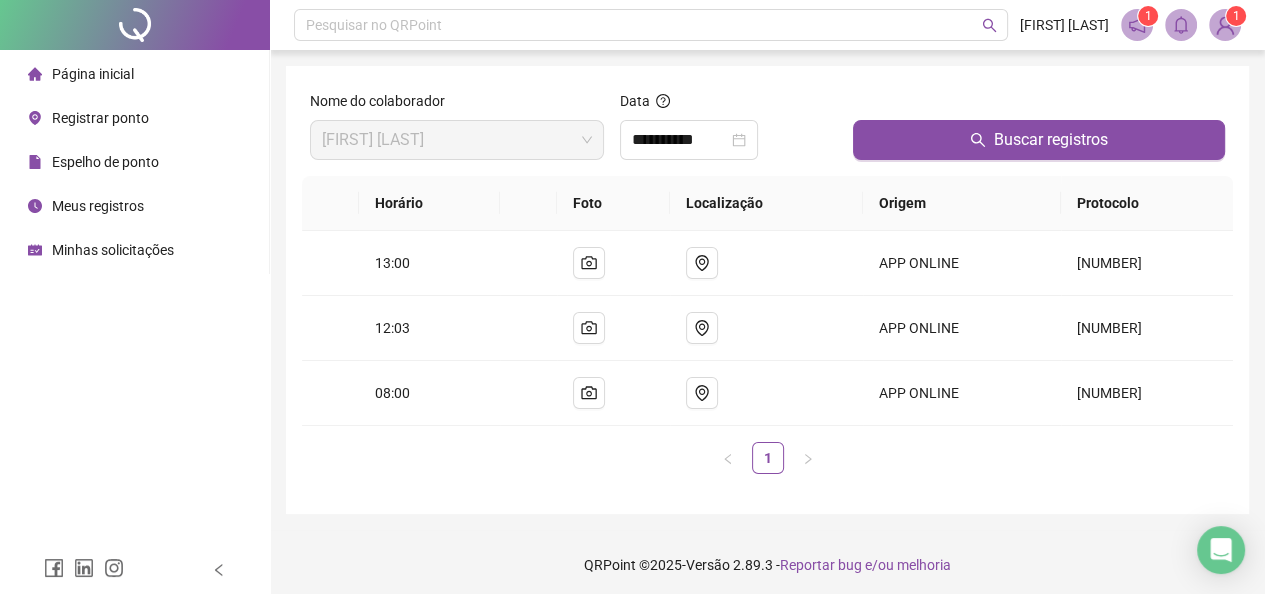 click on "Registrar ponto" at bounding box center (100, 118) 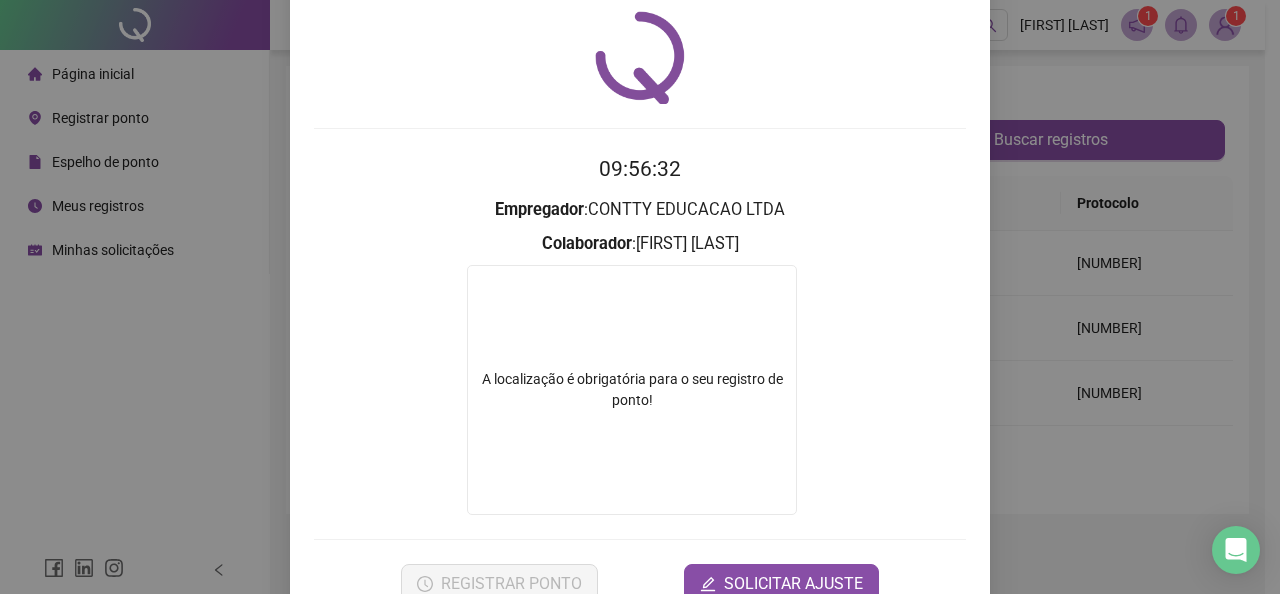 scroll, scrollTop: 114, scrollLeft: 0, axis: vertical 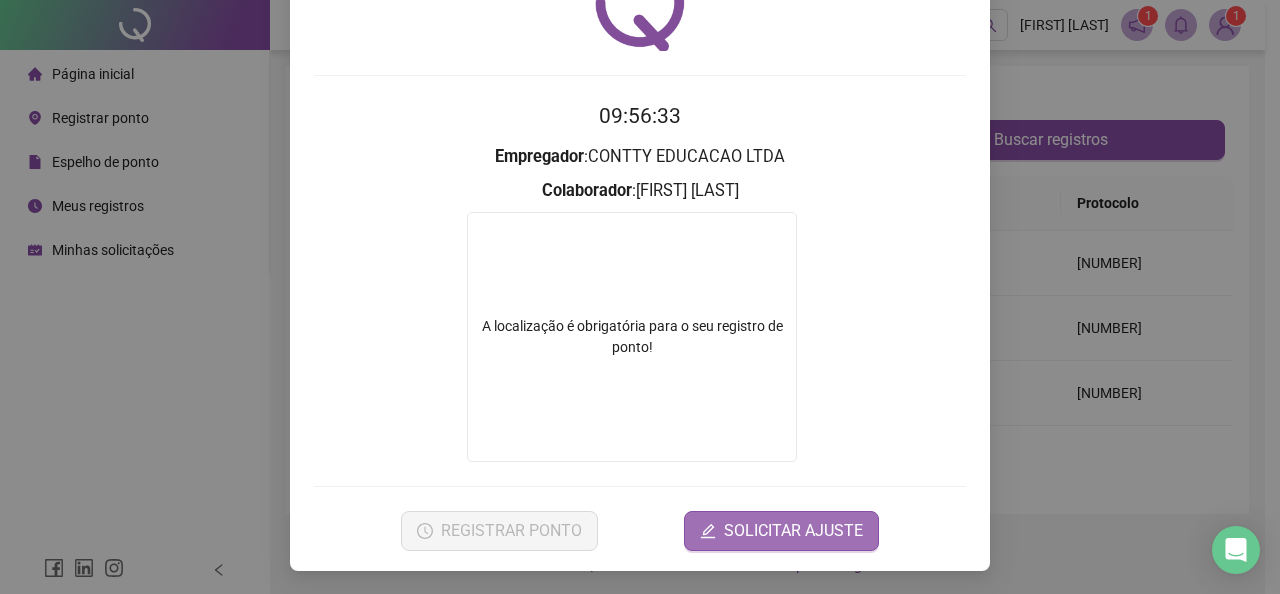 click on "SOLICITAR AJUSTE" at bounding box center (793, 531) 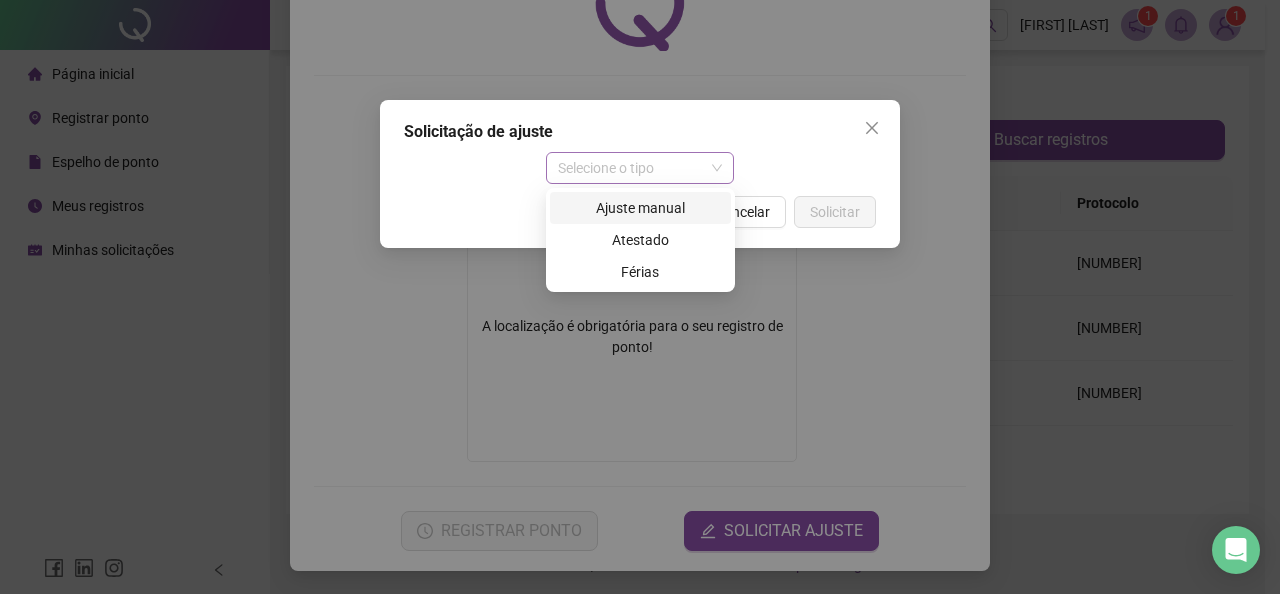click on "Selecione o tipo" at bounding box center (640, 168) 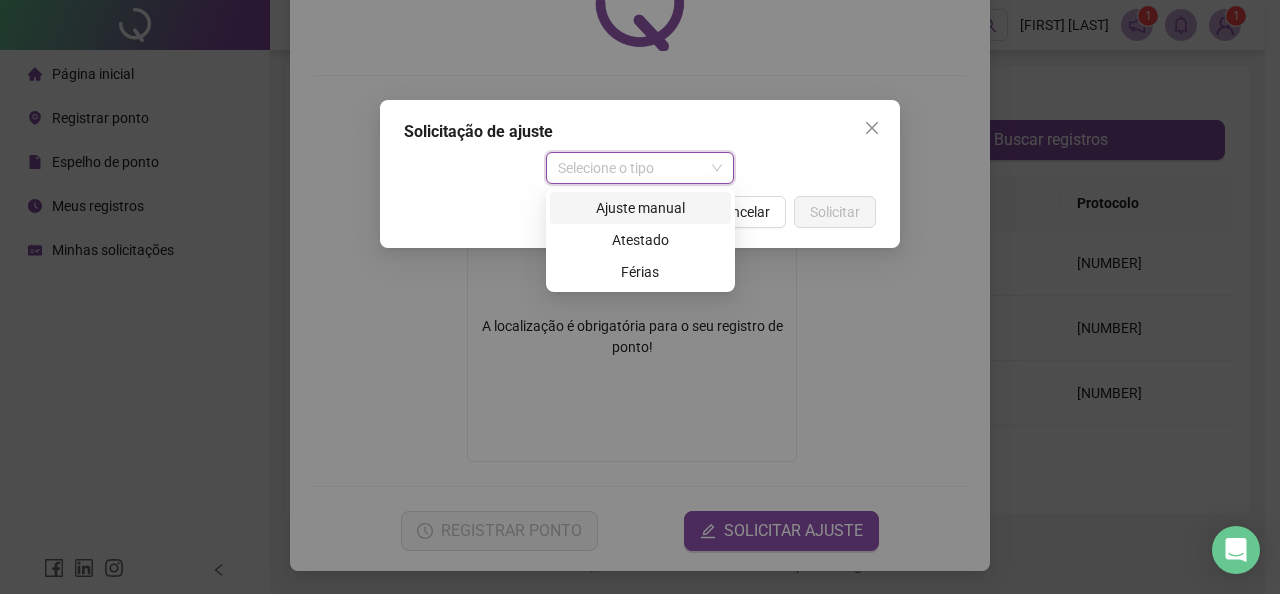 click on "Ajuste manual" at bounding box center [640, 208] 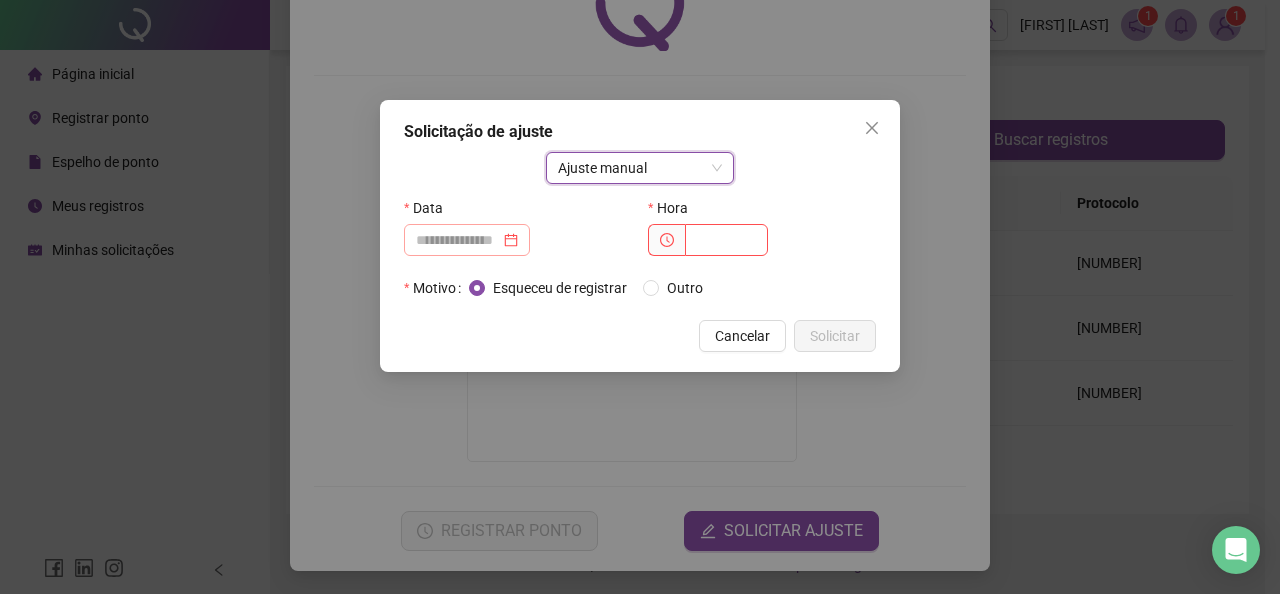 click at bounding box center [467, 240] 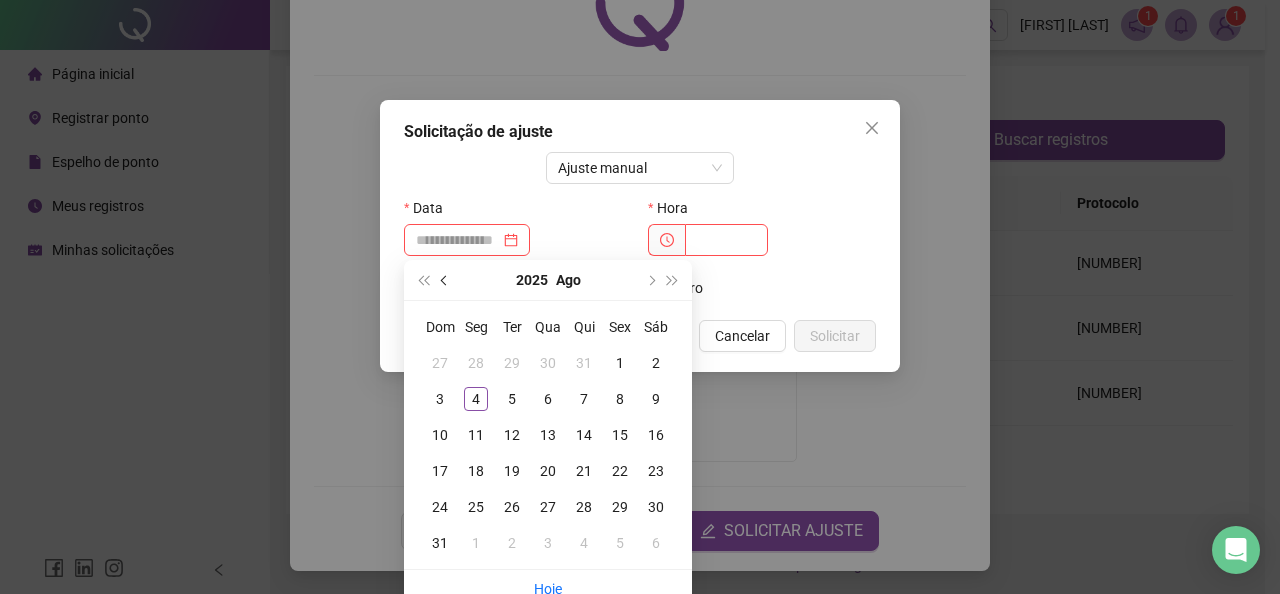 click at bounding box center [446, 280] 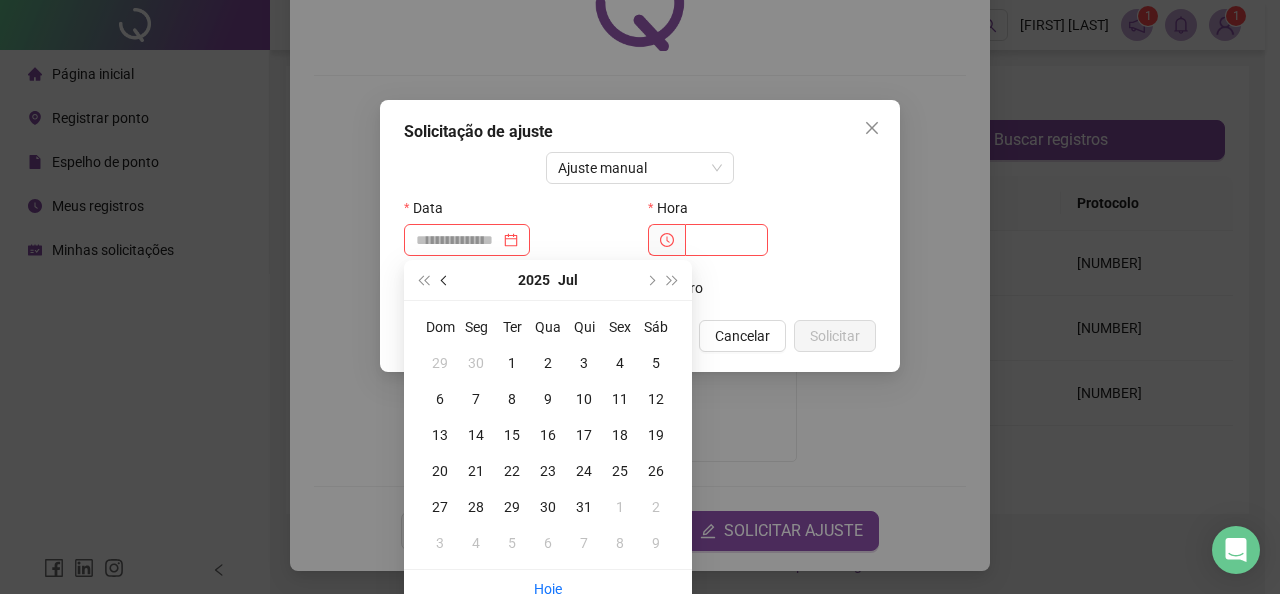 click at bounding box center [446, 280] 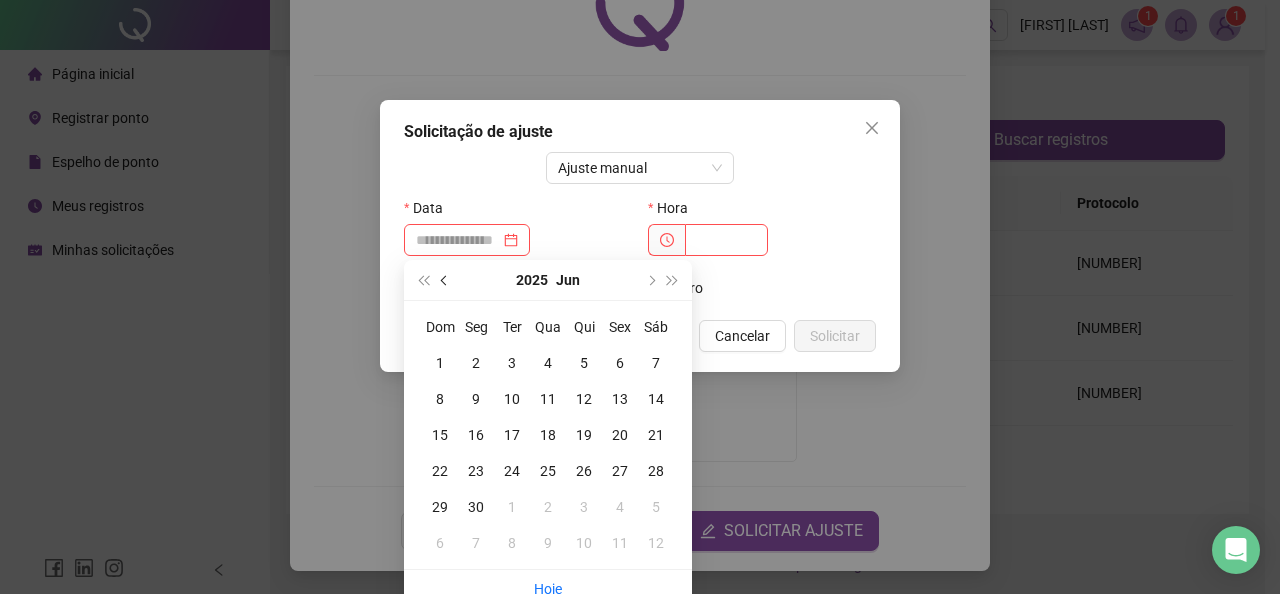 click at bounding box center (446, 280) 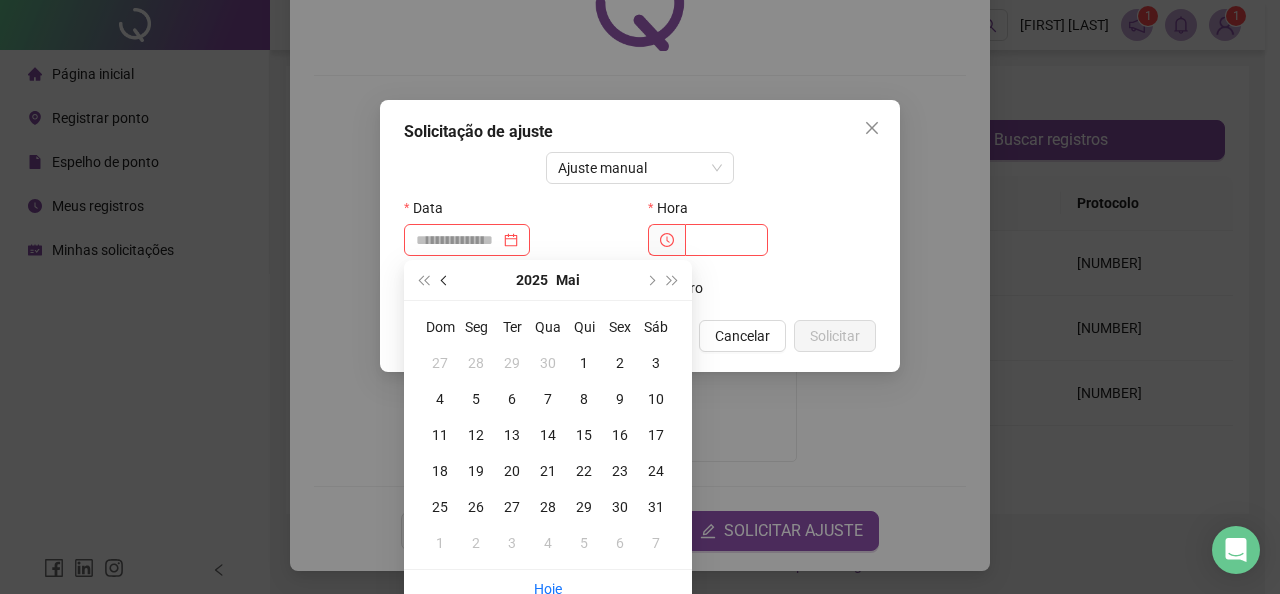 click at bounding box center [446, 280] 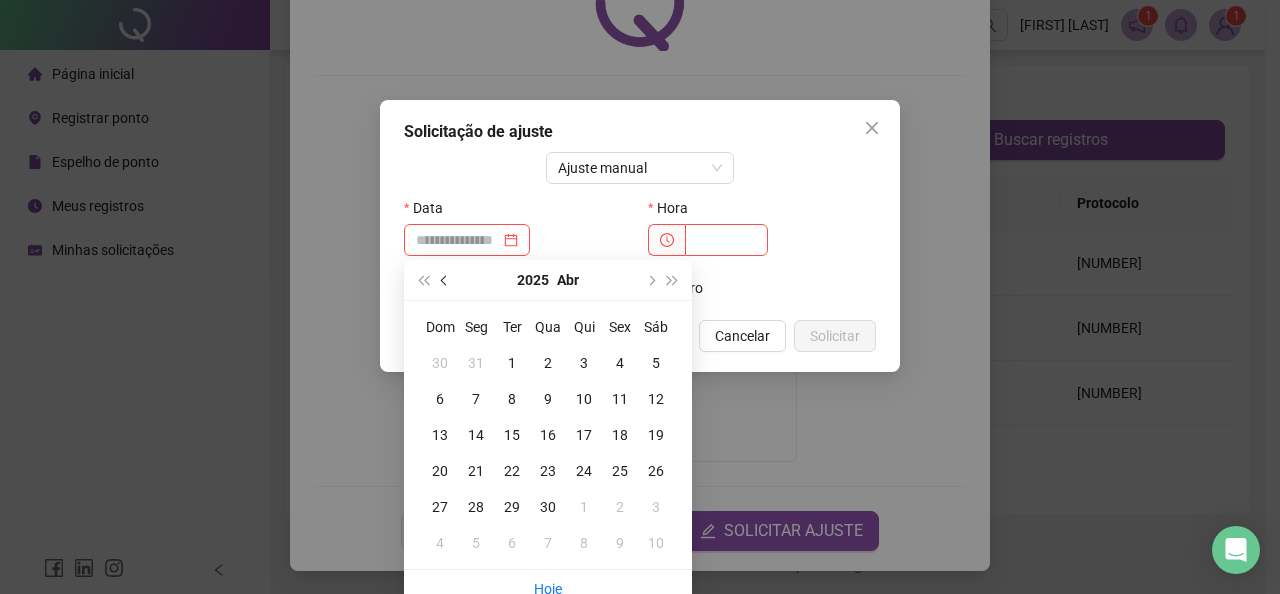 click at bounding box center (446, 280) 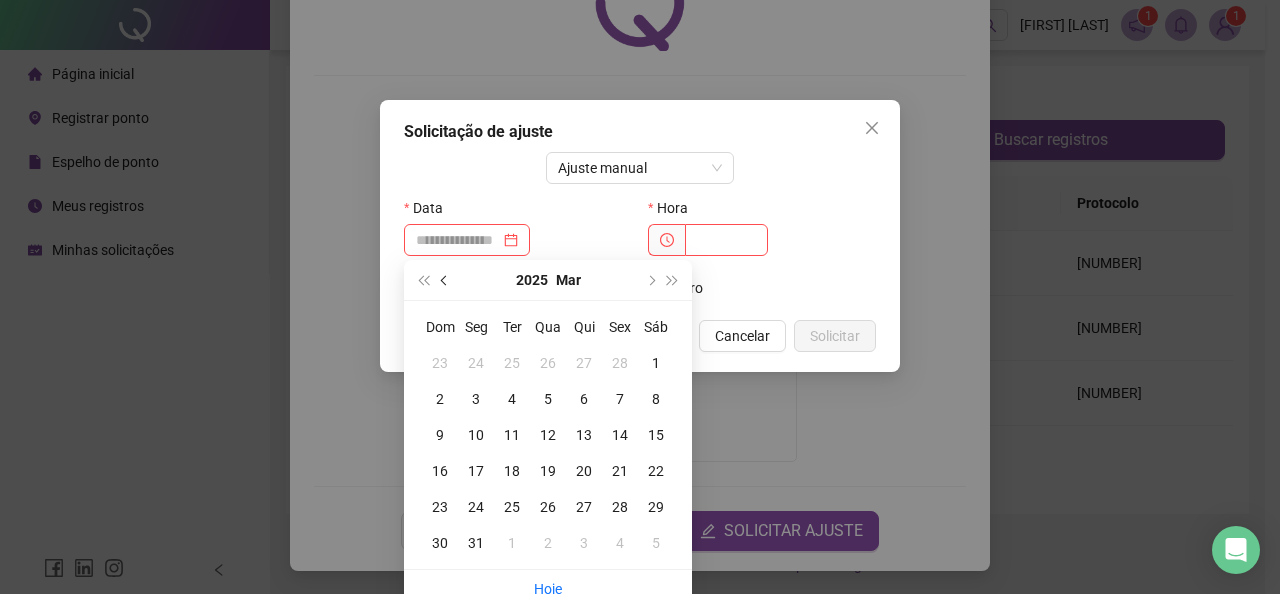 click at bounding box center [446, 280] 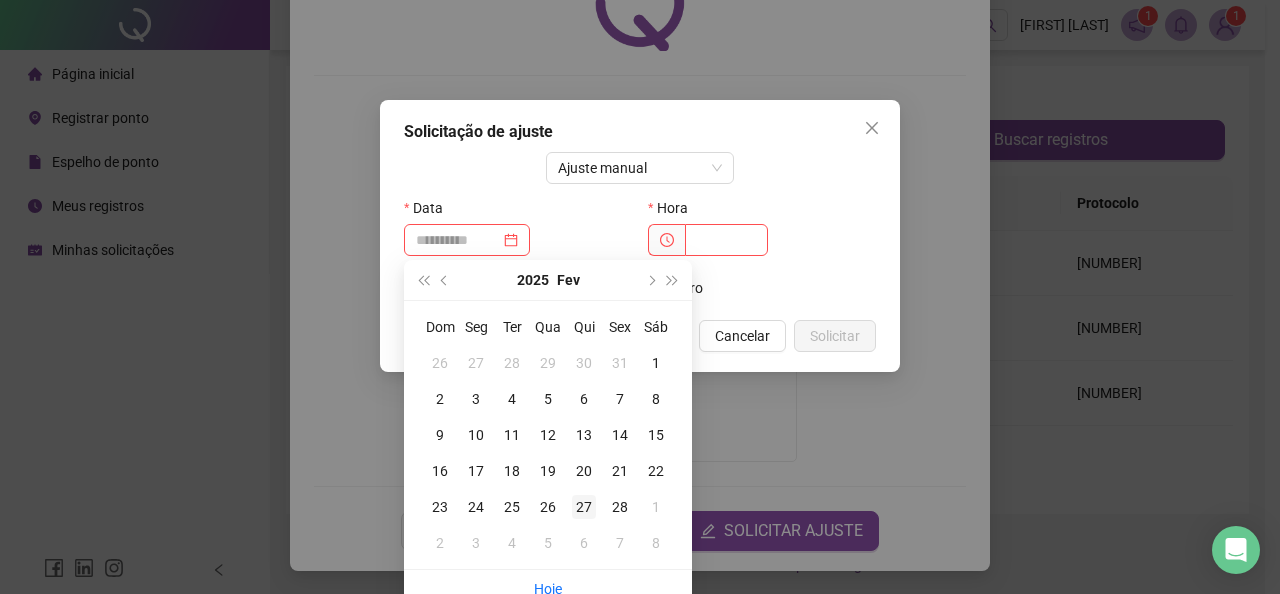 type on "**********" 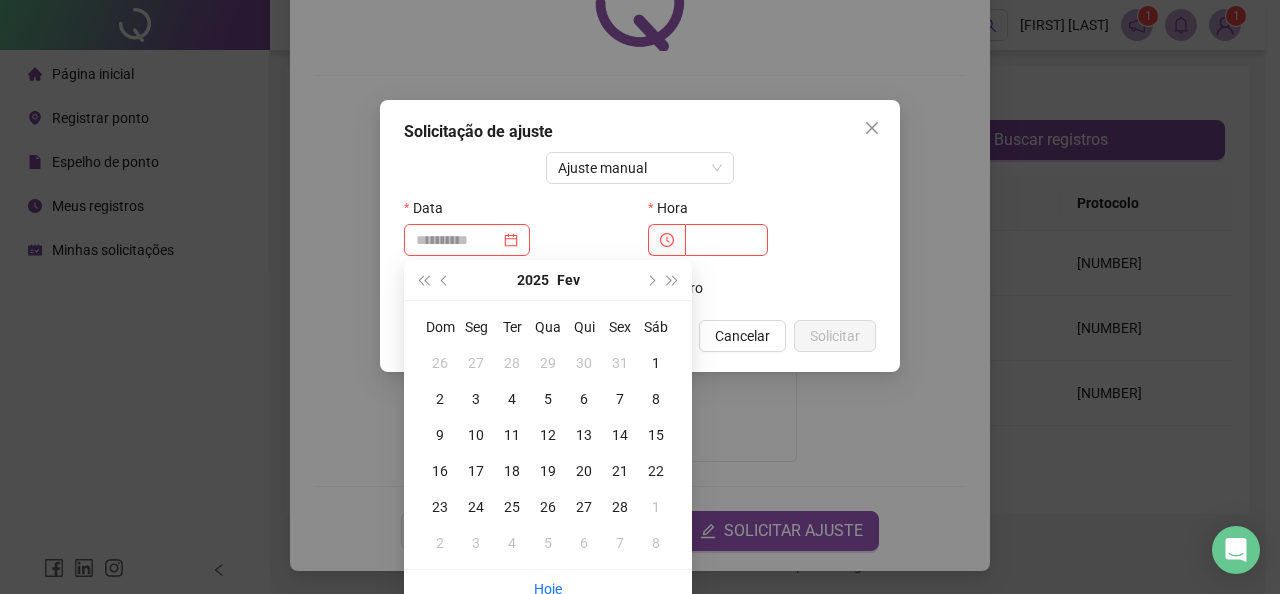 click on "27" at bounding box center [584, 507] 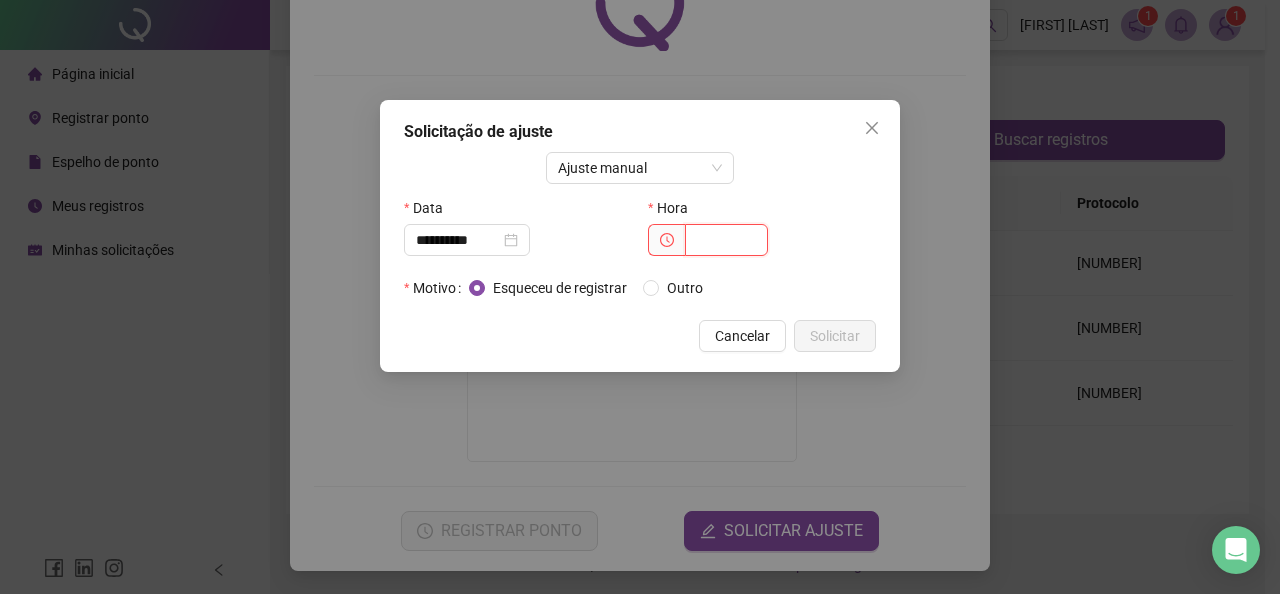 click at bounding box center (726, 240) 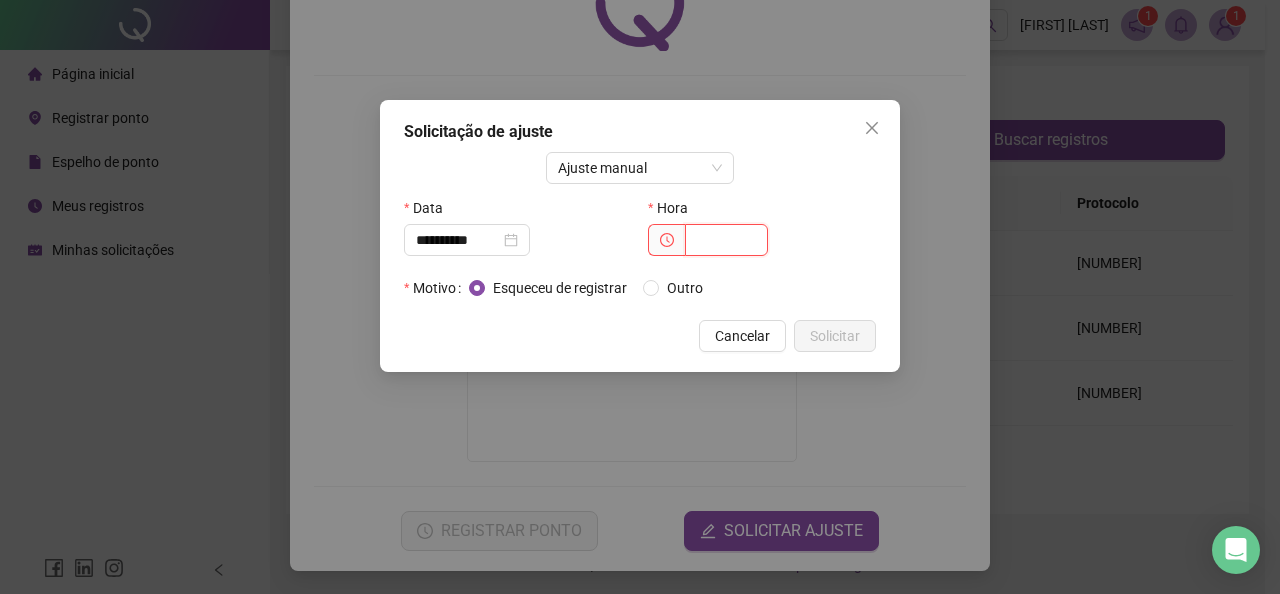 click at bounding box center [726, 240] 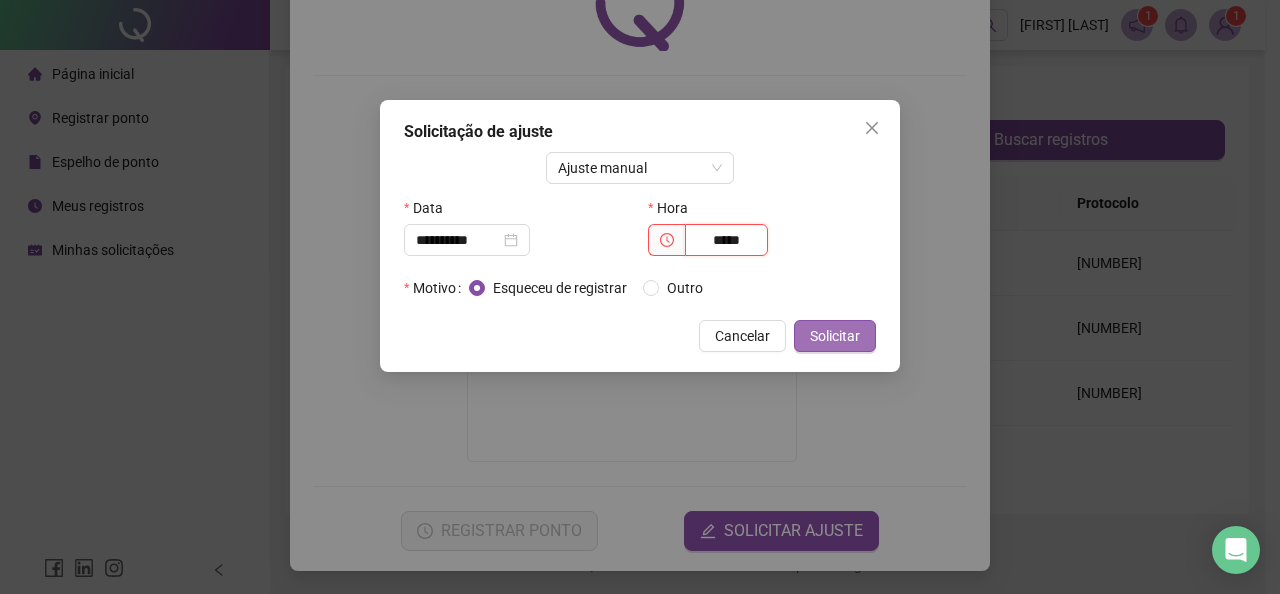 type on "*****" 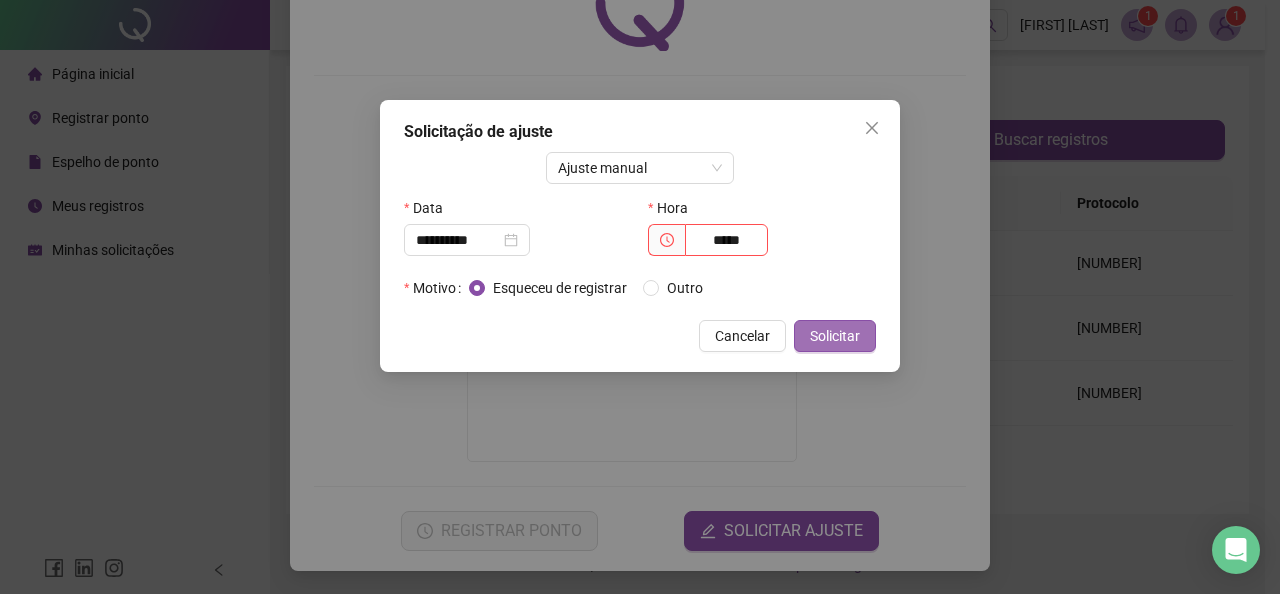 click on "Solicitar" at bounding box center [835, 336] 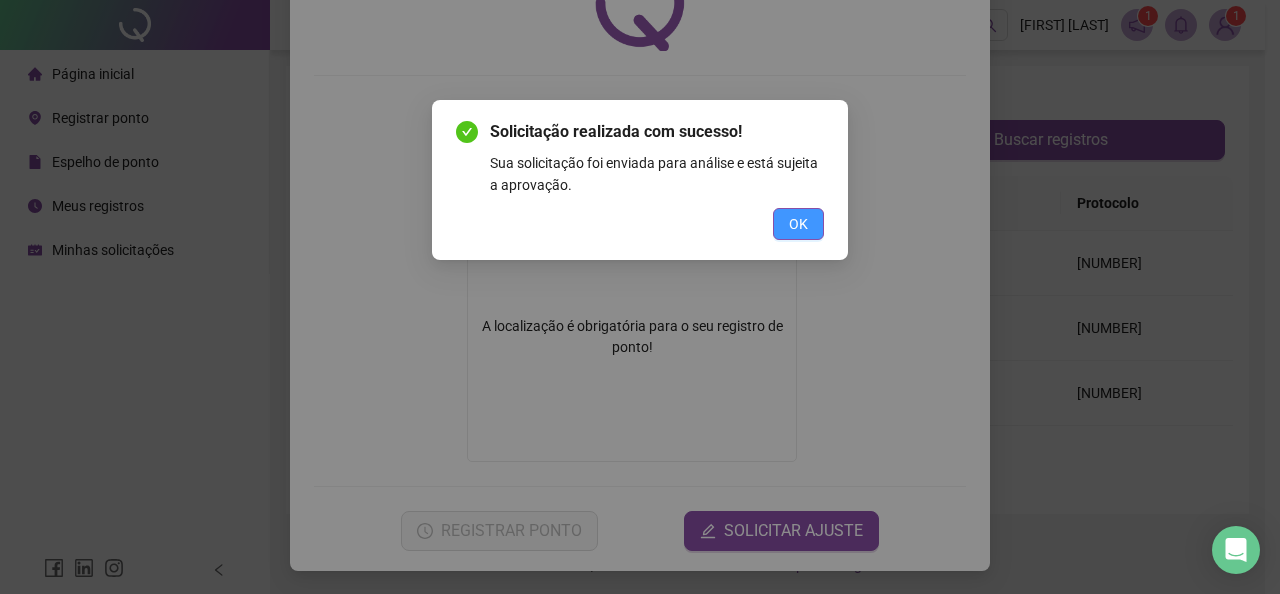 click on "OK" at bounding box center [798, 224] 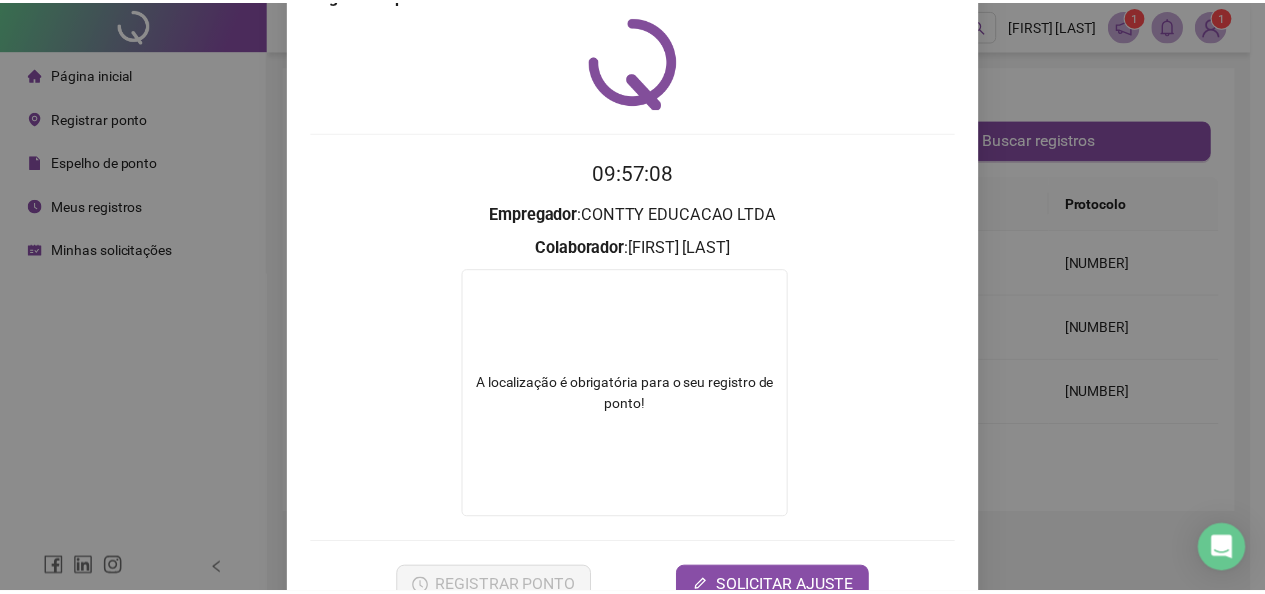scroll, scrollTop: 0, scrollLeft: 0, axis: both 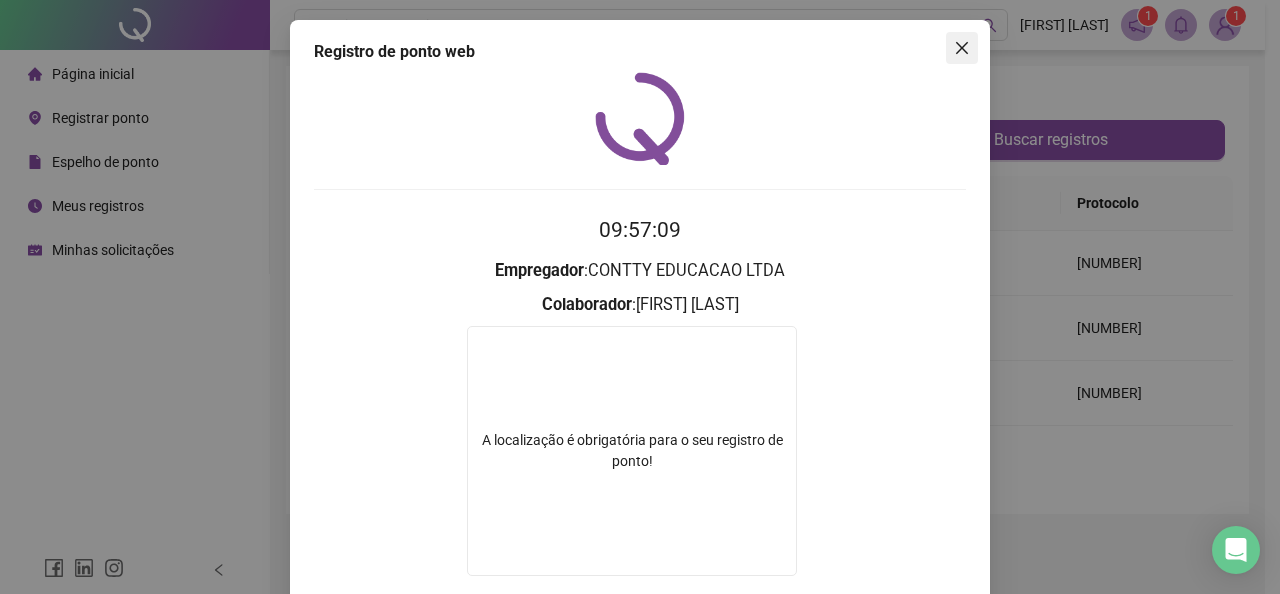 click 